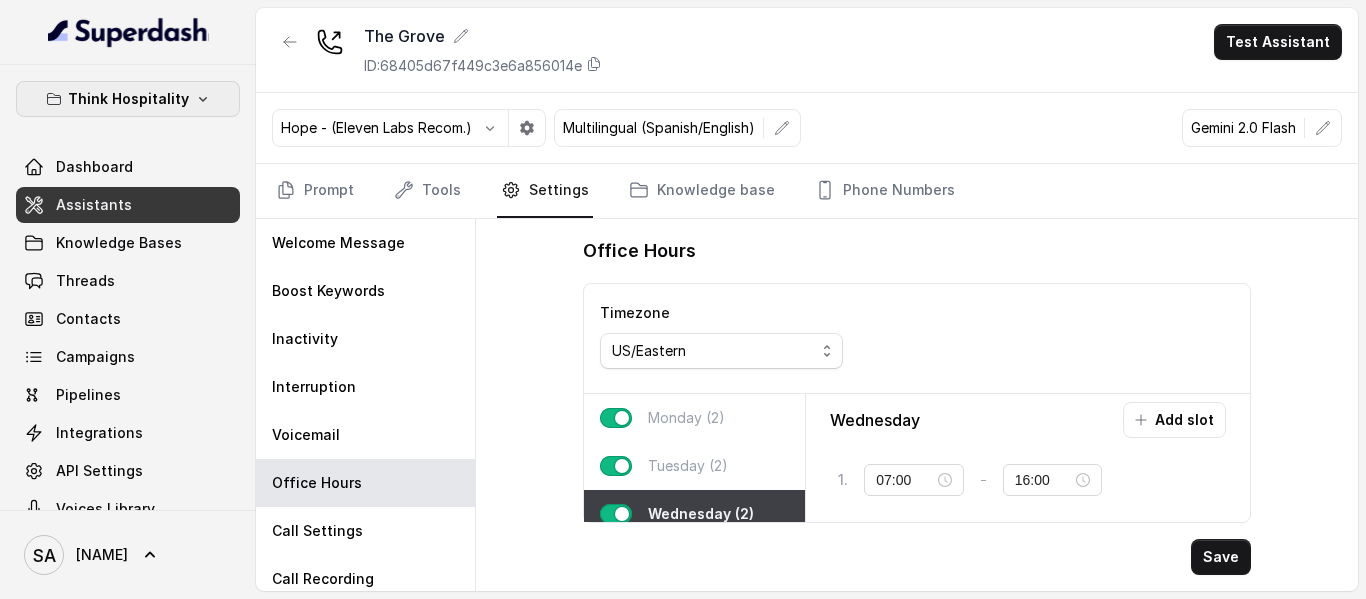 scroll, scrollTop: 0, scrollLeft: 0, axis: both 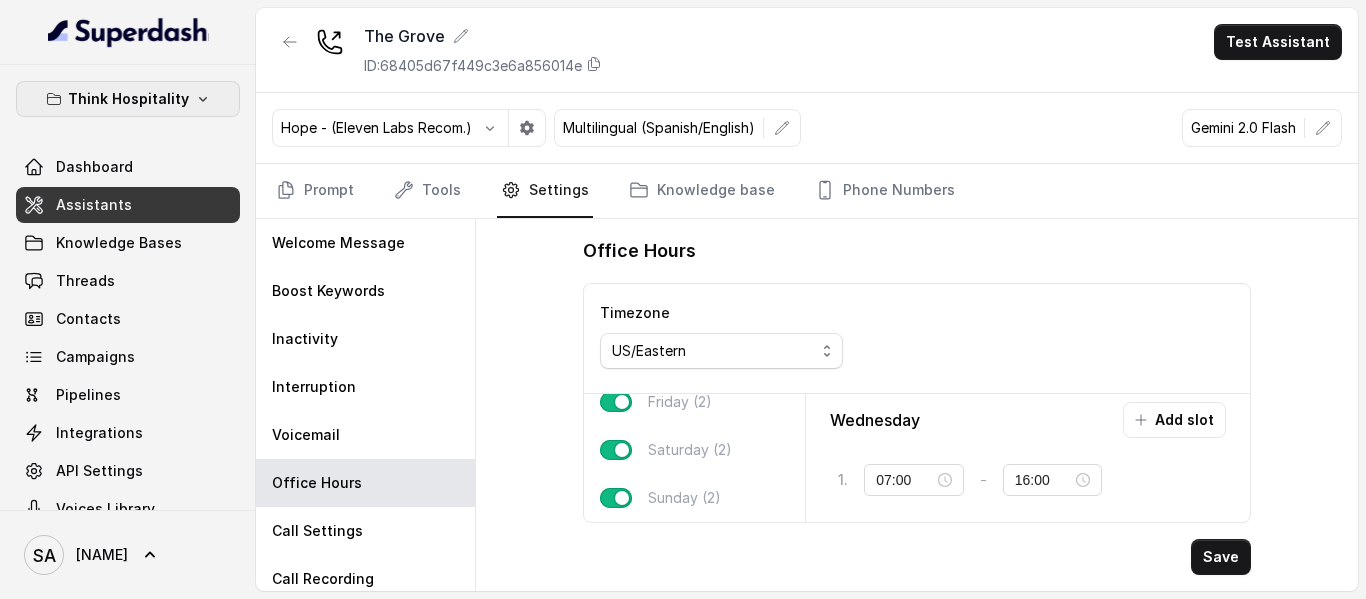 click 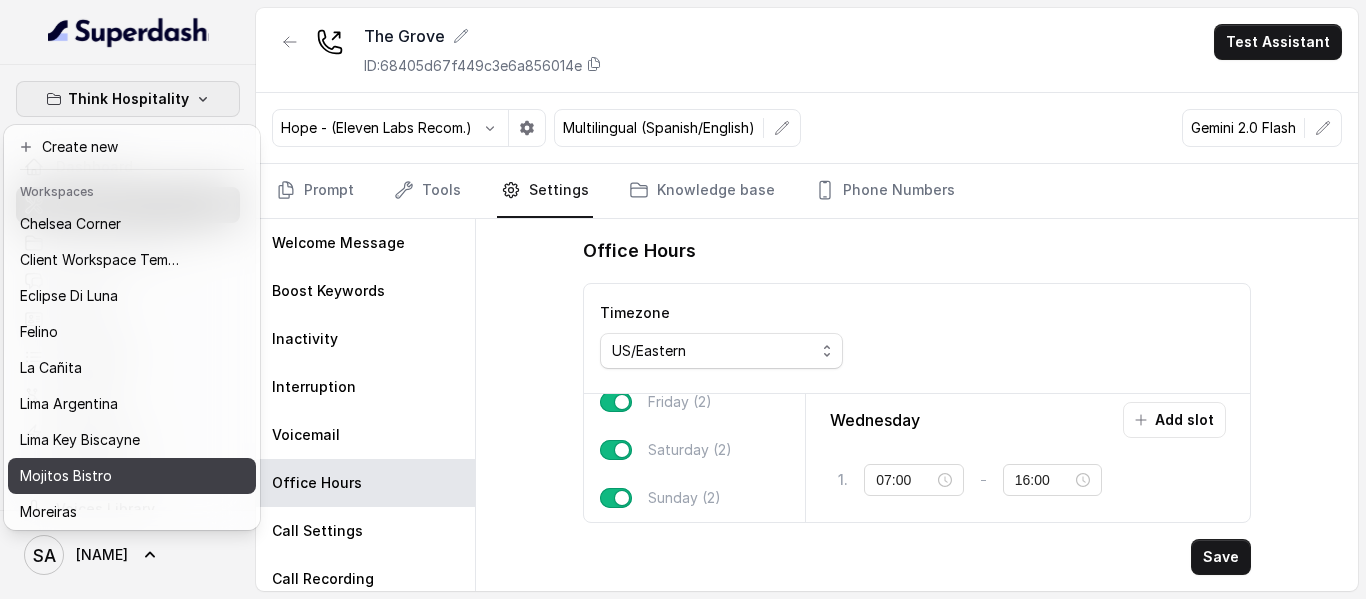 click on "Mojitos Bistro" at bounding box center [66, 476] 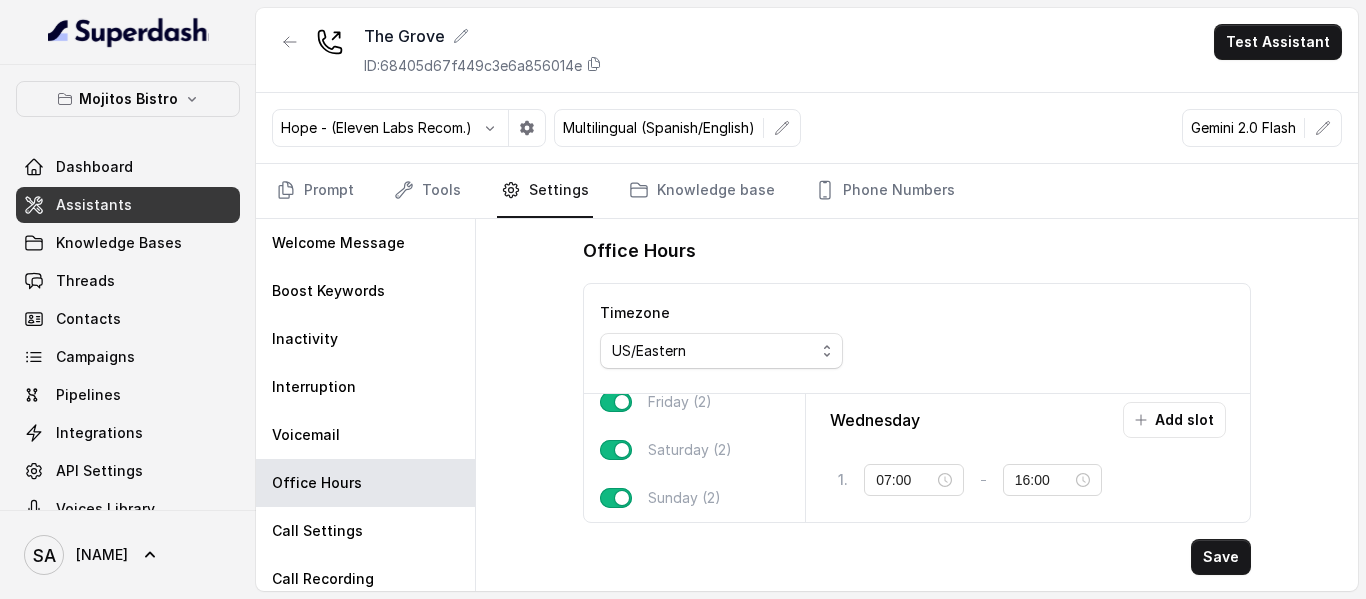 click on "Assistants" at bounding box center (94, 205) 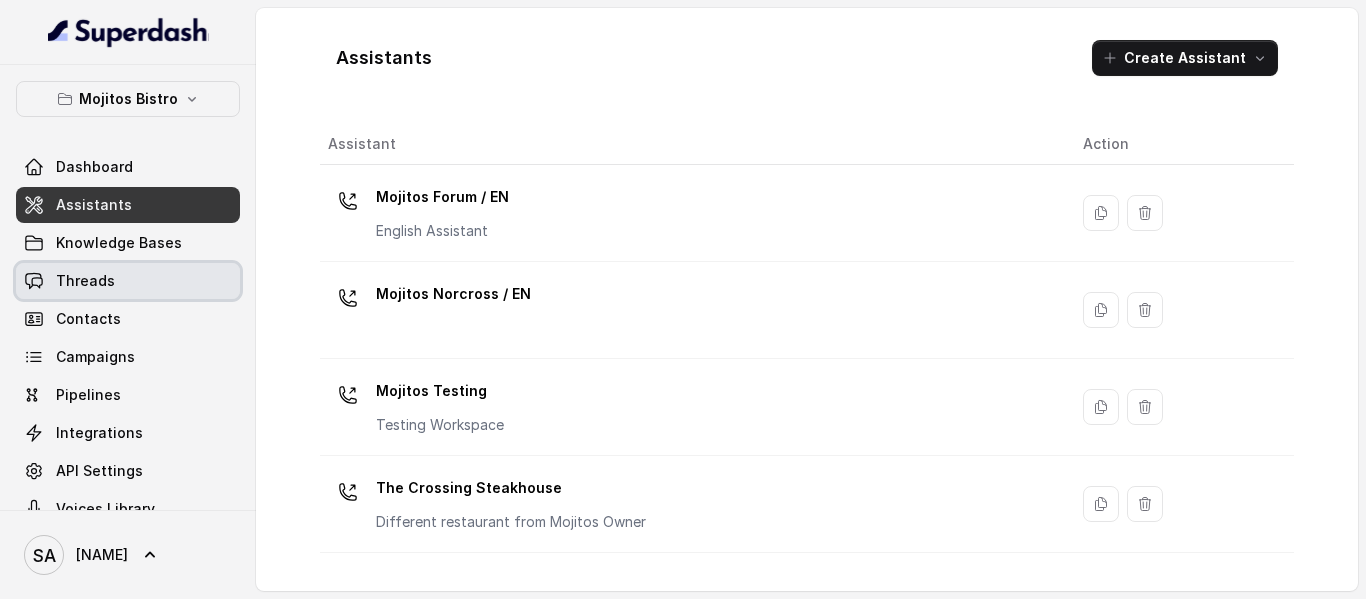 click on "Threads" at bounding box center [128, 281] 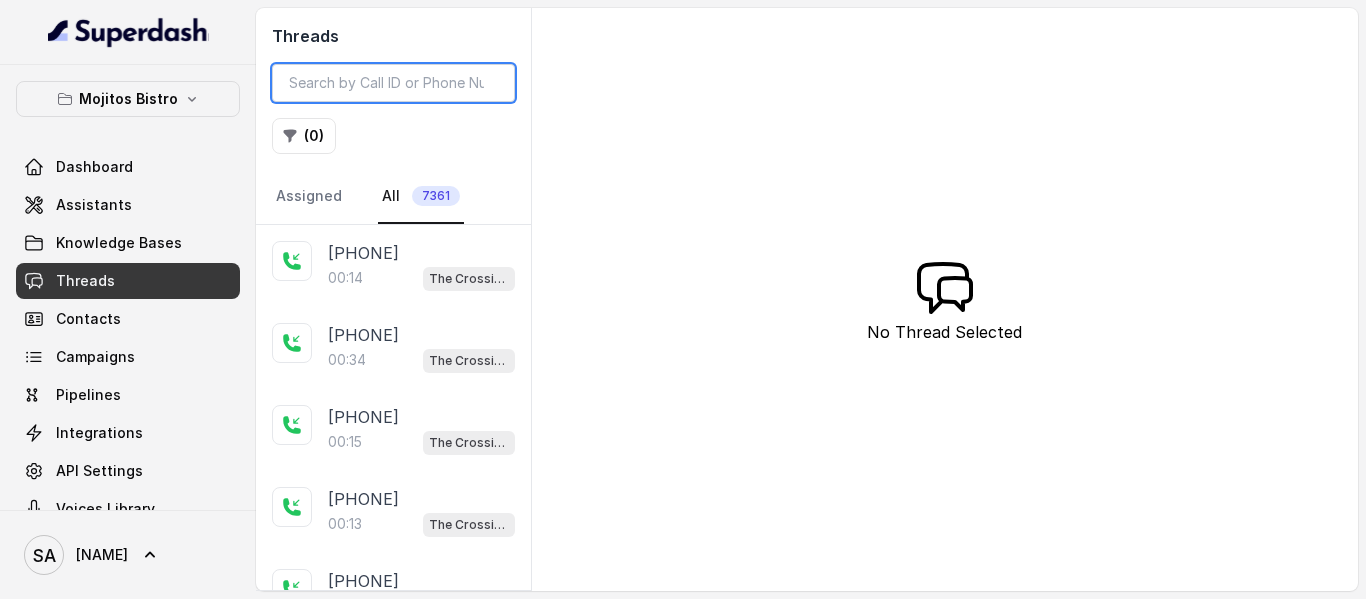 click at bounding box center [393, 83] 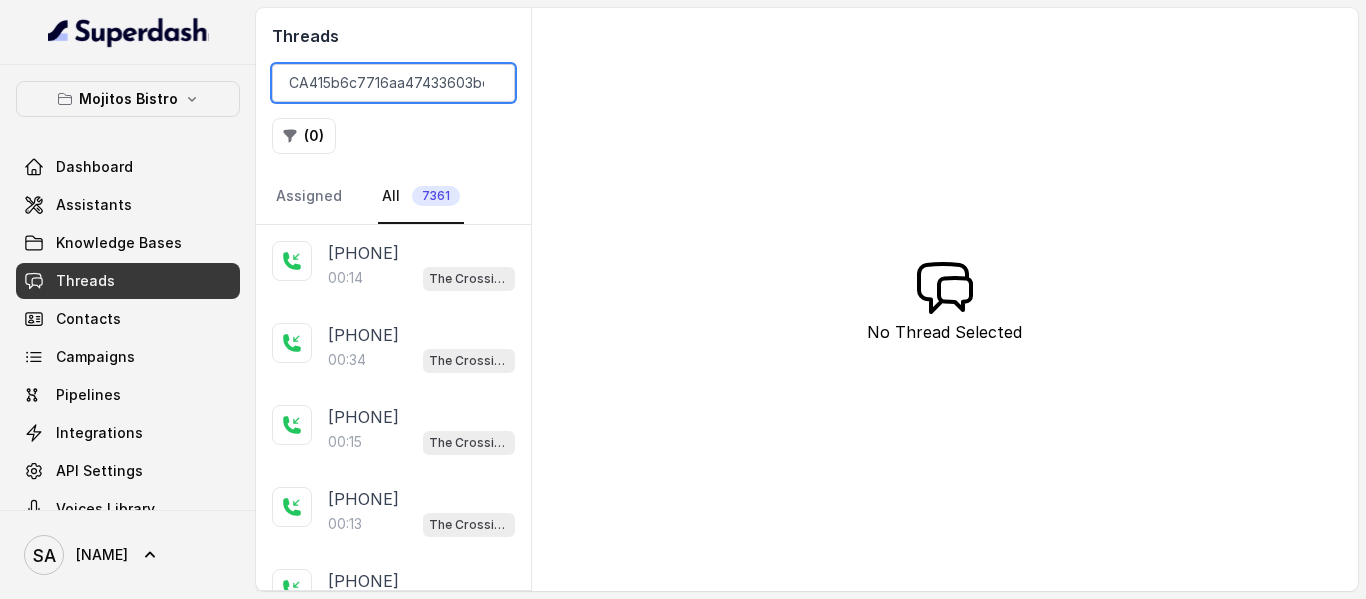 scroll, scrollTop: 0, scrollLeft: 89, axis: horizontal 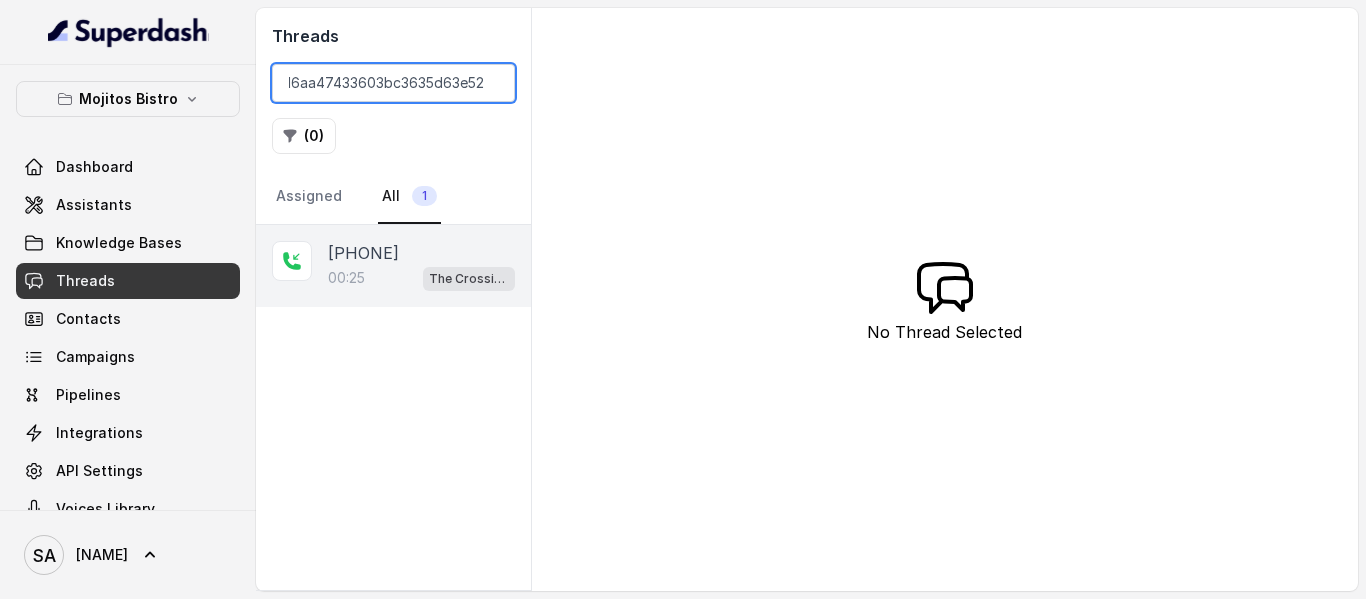 type on "CA415b6c7716aa47433603bc3635d63e52" 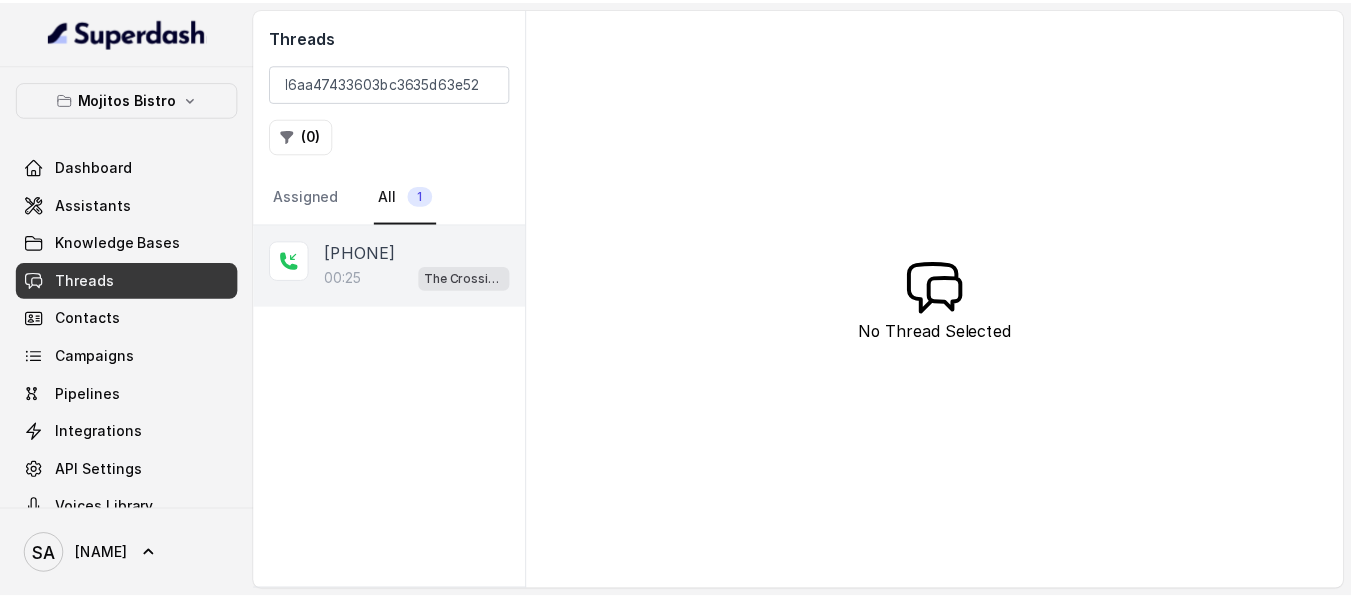 scroll, scrollTop: 0, scrollLeft: 0, axis: both 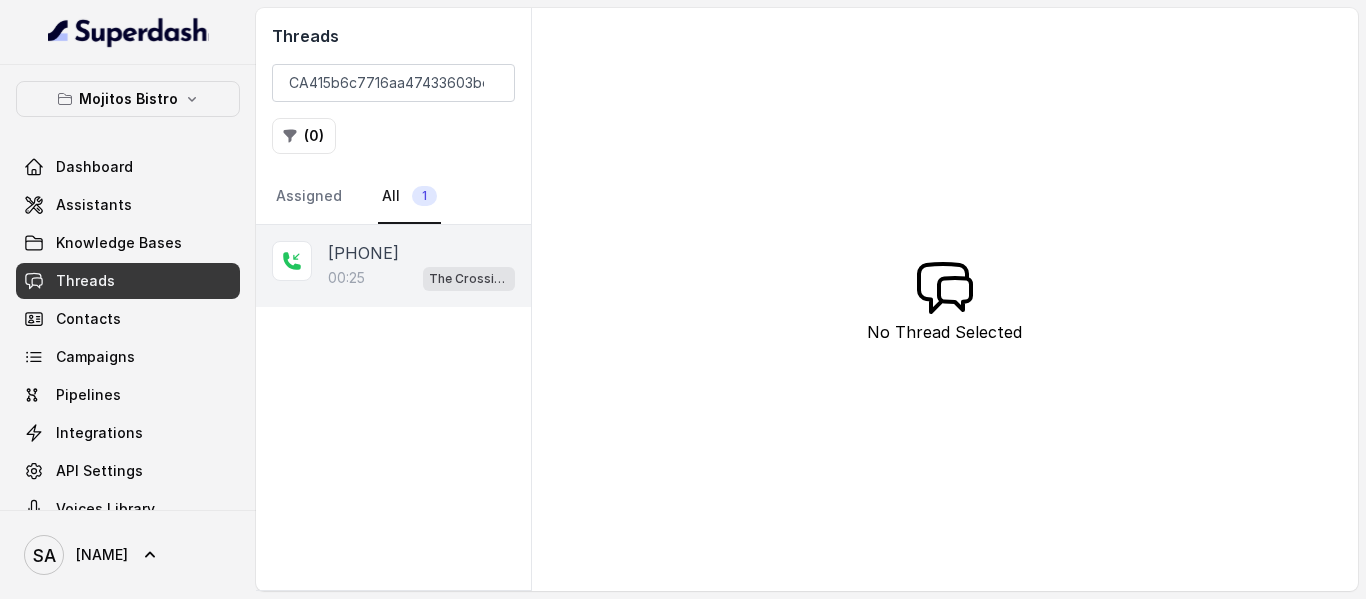 click on "00:25 The Crossing Steakhouse" at bounding box center [421, 278] 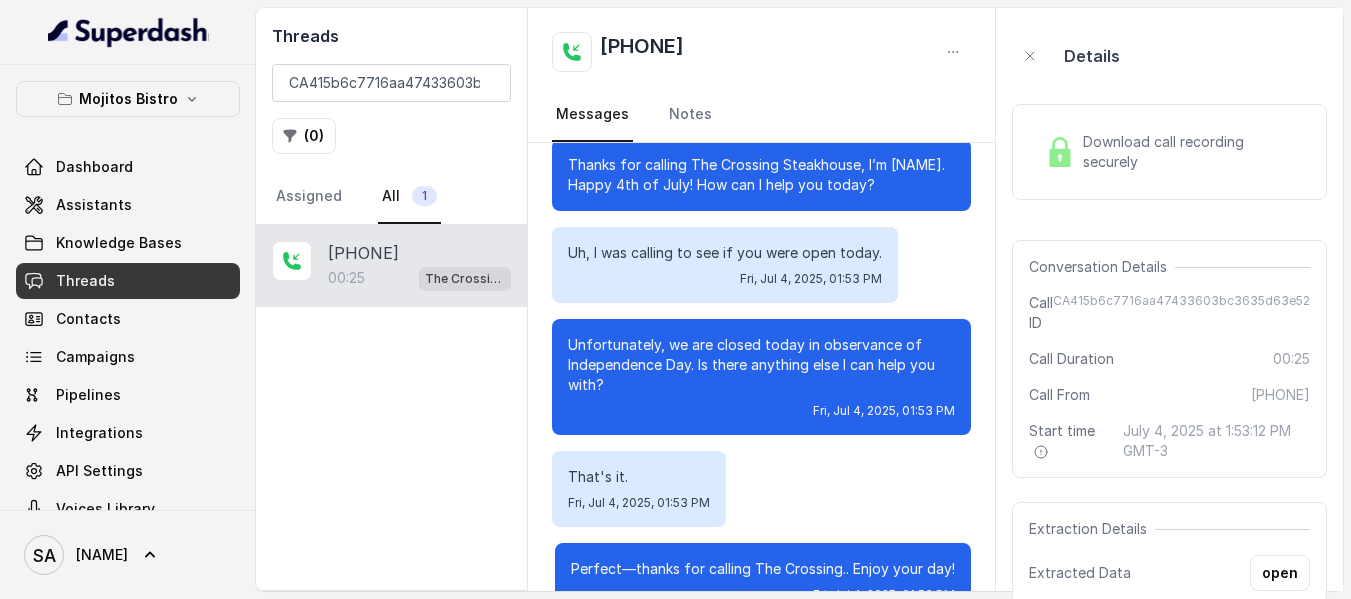 scroll, scrollTop: 0, scrollLeft: 0, axis: both 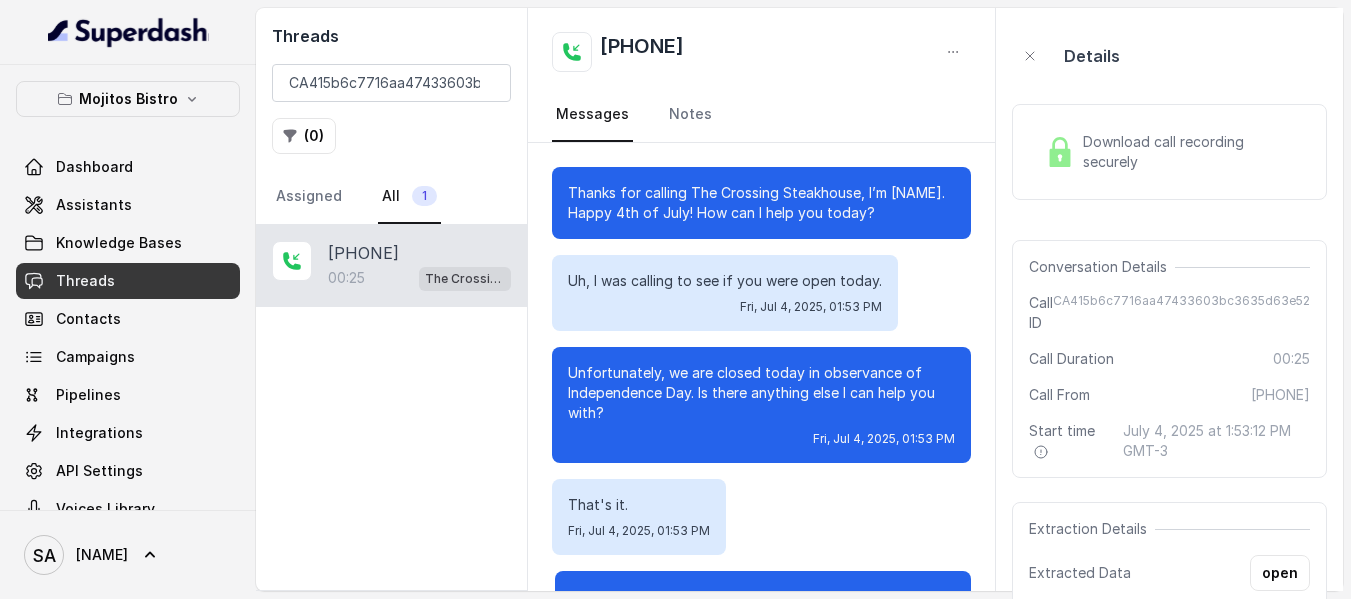 click at bounding box center (1060, 152) 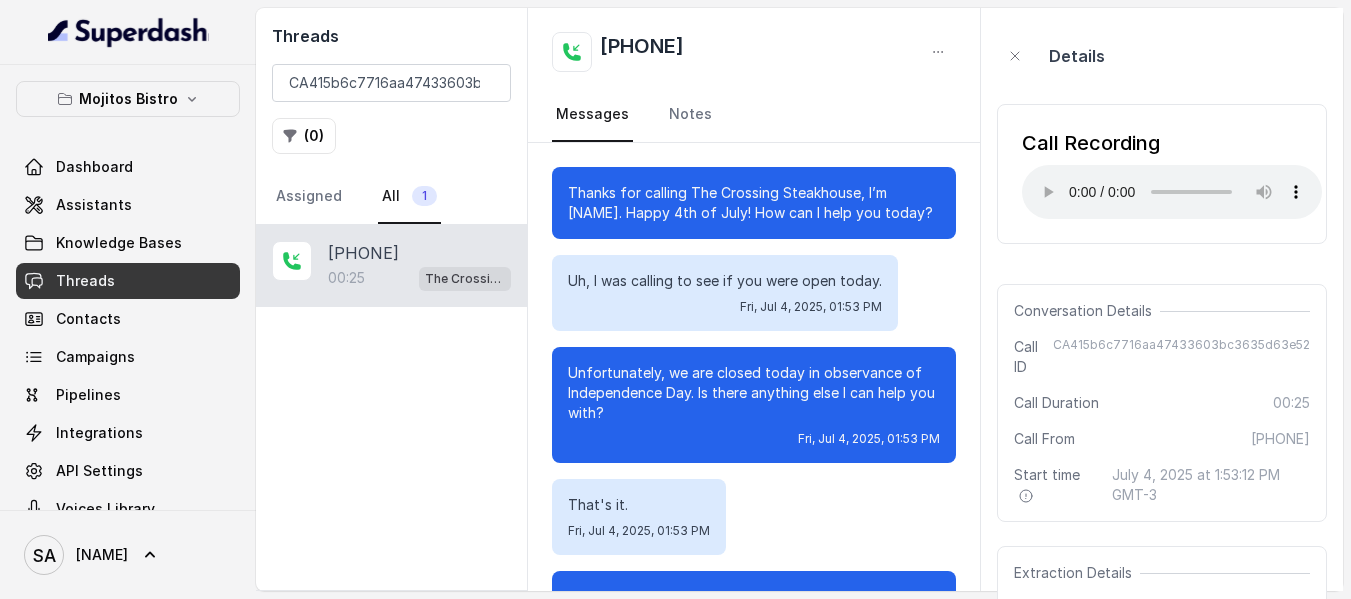scroll, scrollTop: 100, scrollLeft: 0, axis: vertical 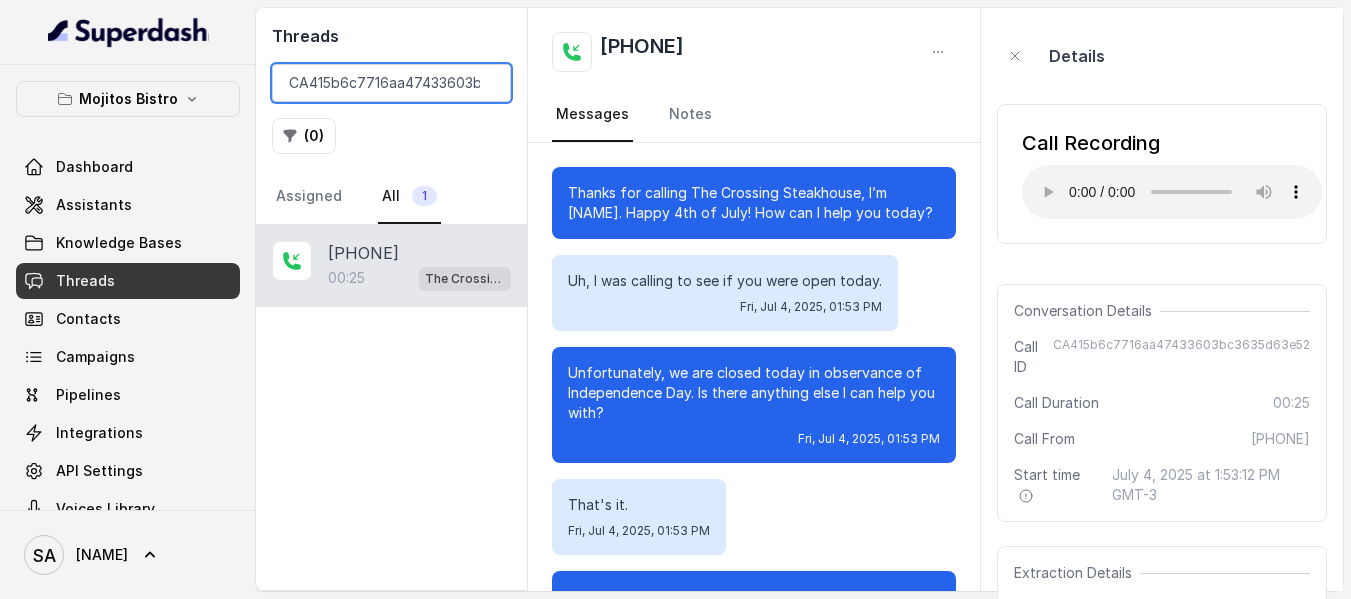 click on "CA415b6c7716aa47433603bc3635d63e52" at bounding box center [391, 83] 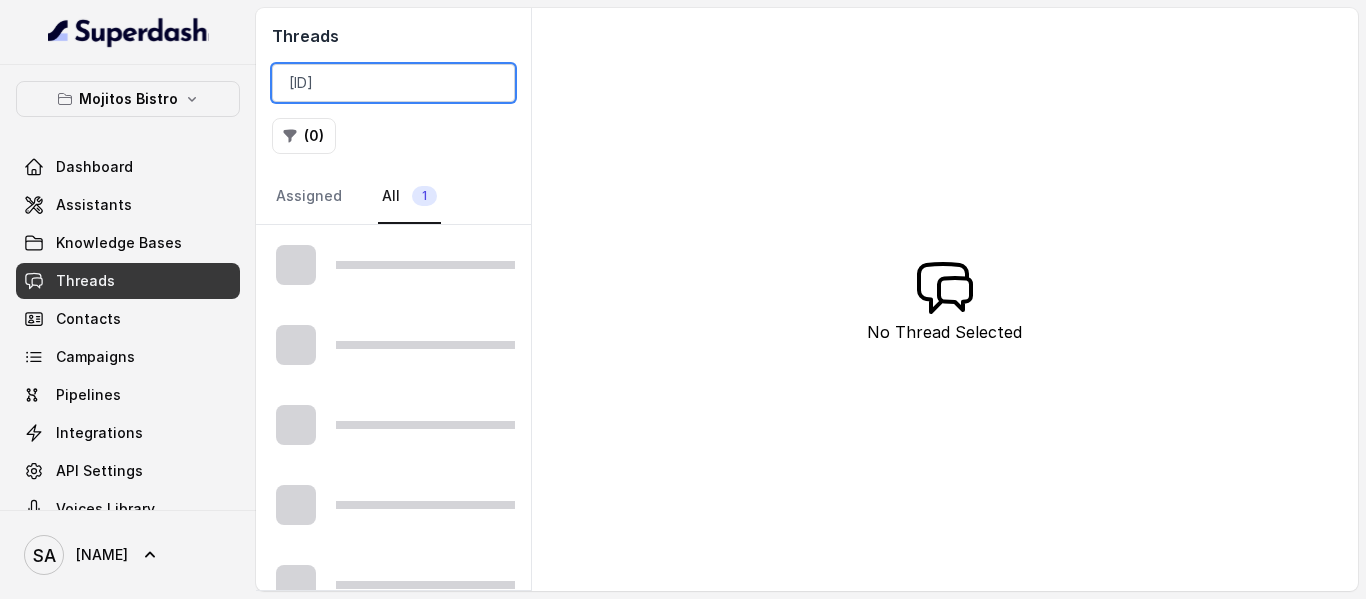 scroll, scrollTop: 0, scrollLeft: 83, axis: horizontal 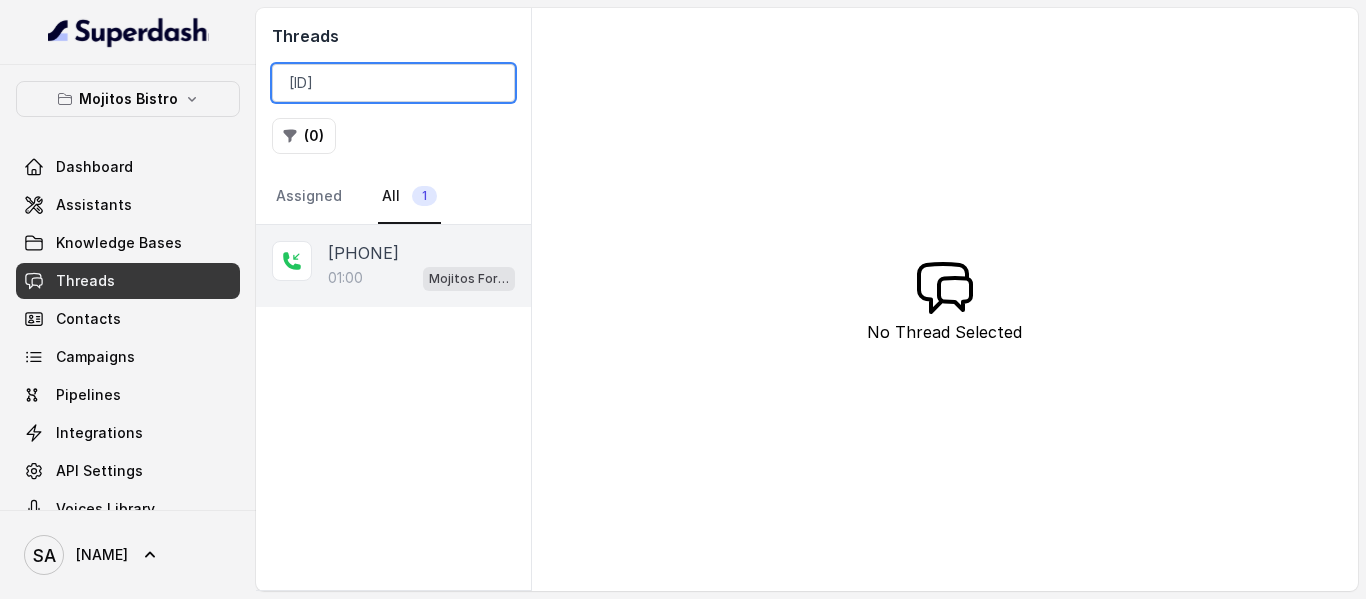 type on "[ID]" 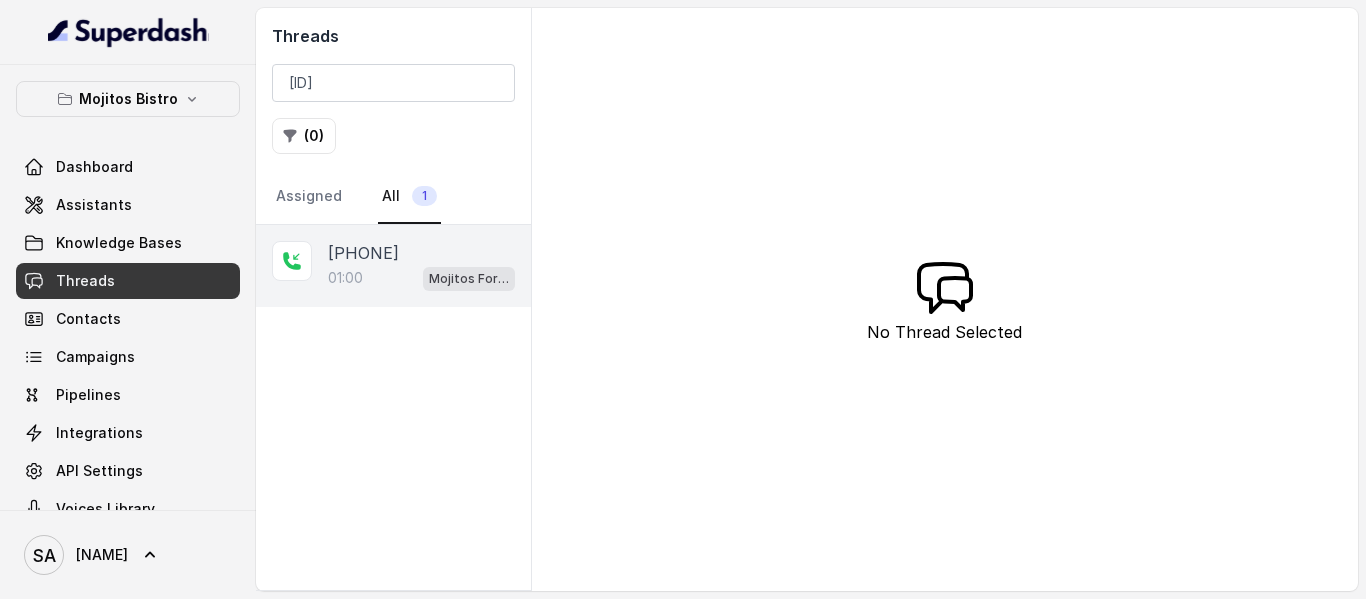 click on "01:00 Mojitos Forum / EN" at bounding box center [421, 278] 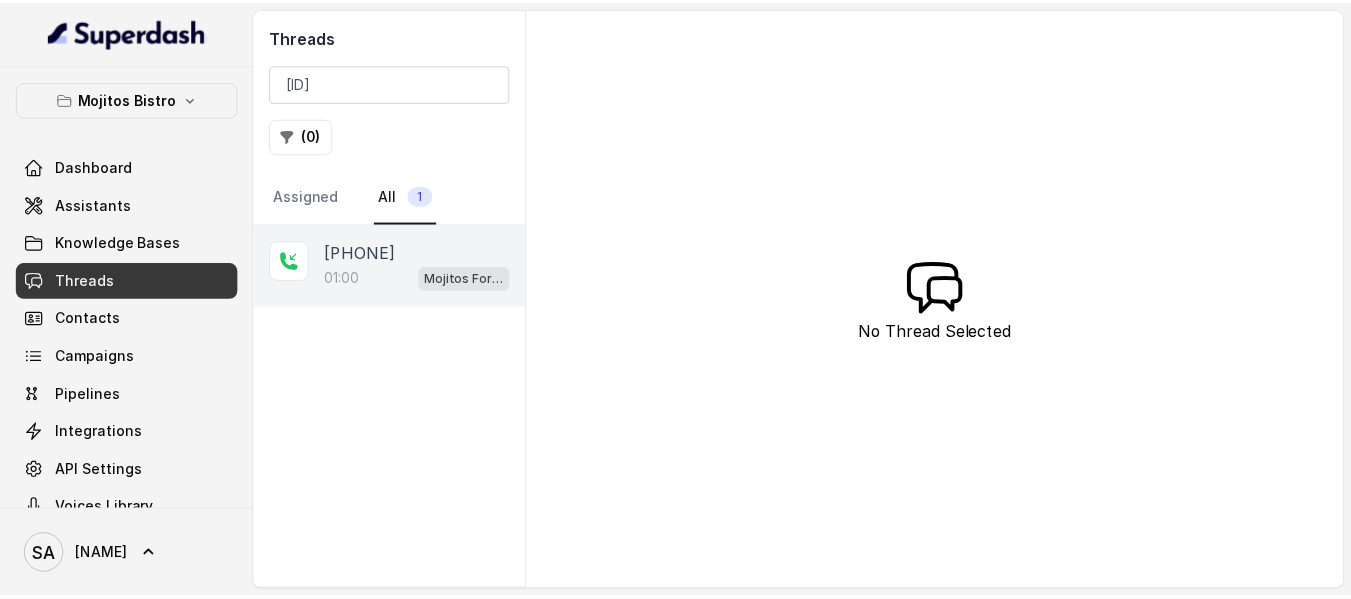 scroll, scrollTop: 0, scrollLeft: 0, axis: both 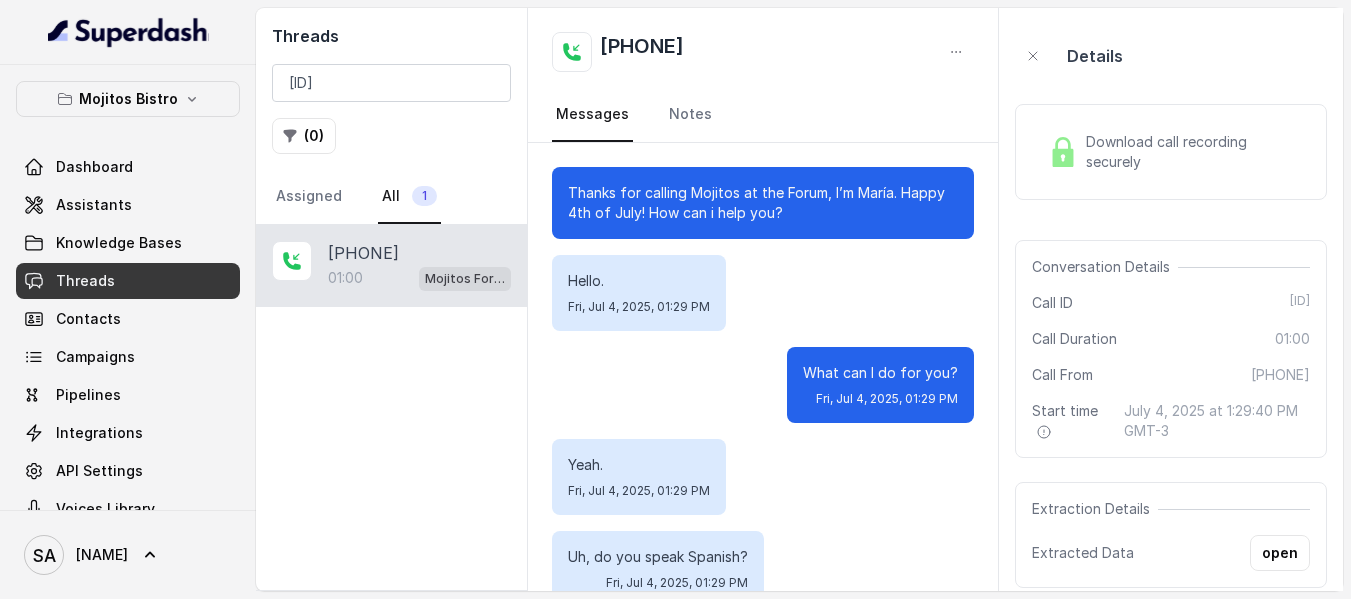 click on "Download call recording securely" at bounding box center (1194, 152) 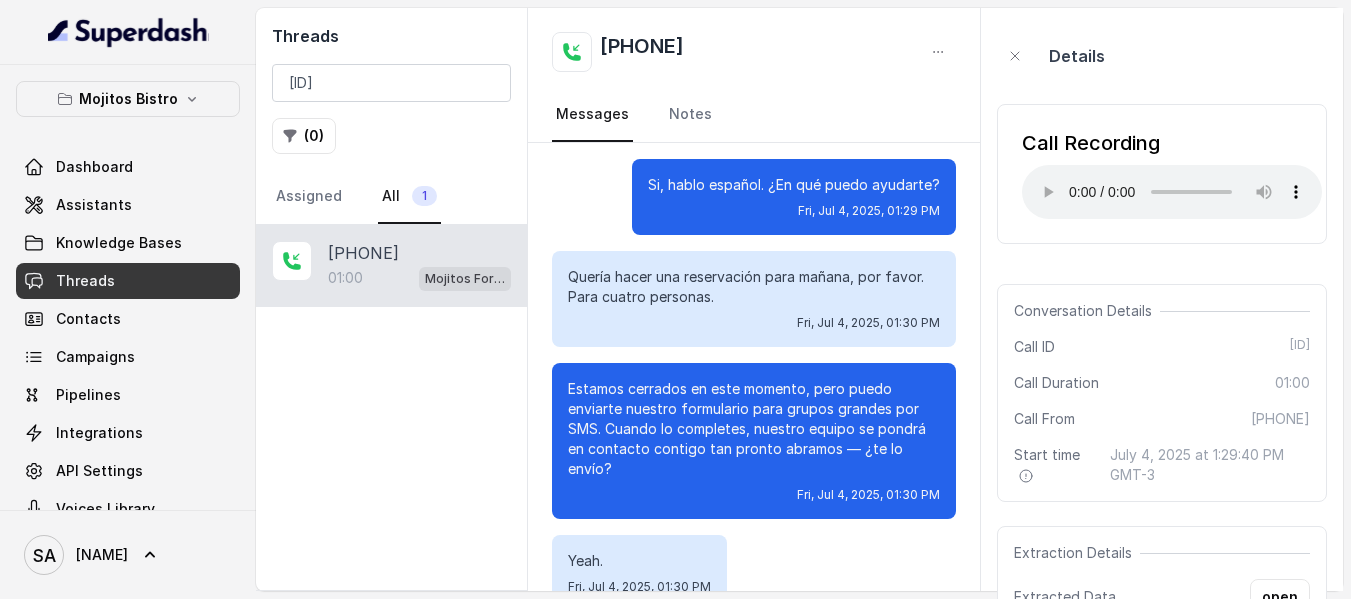 scroll, scrollTop: 500, scrollLeft: 0, axis: vertical 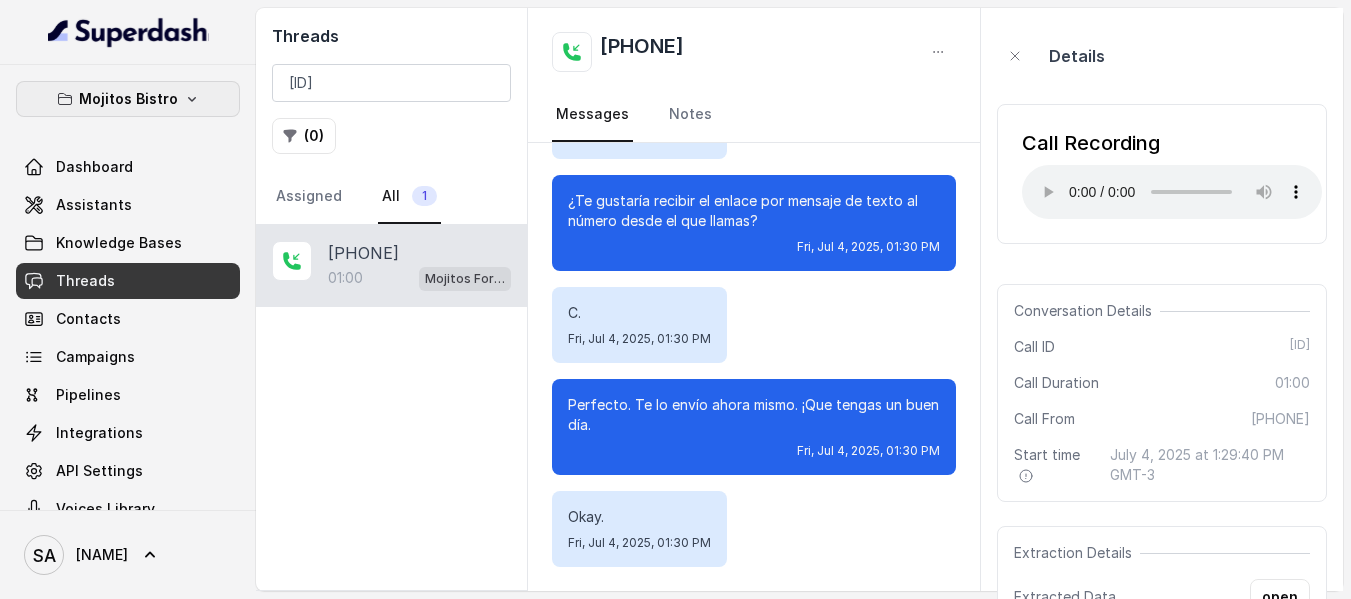 click on "Mojitos Bistro" at bounding box center (128, 99) 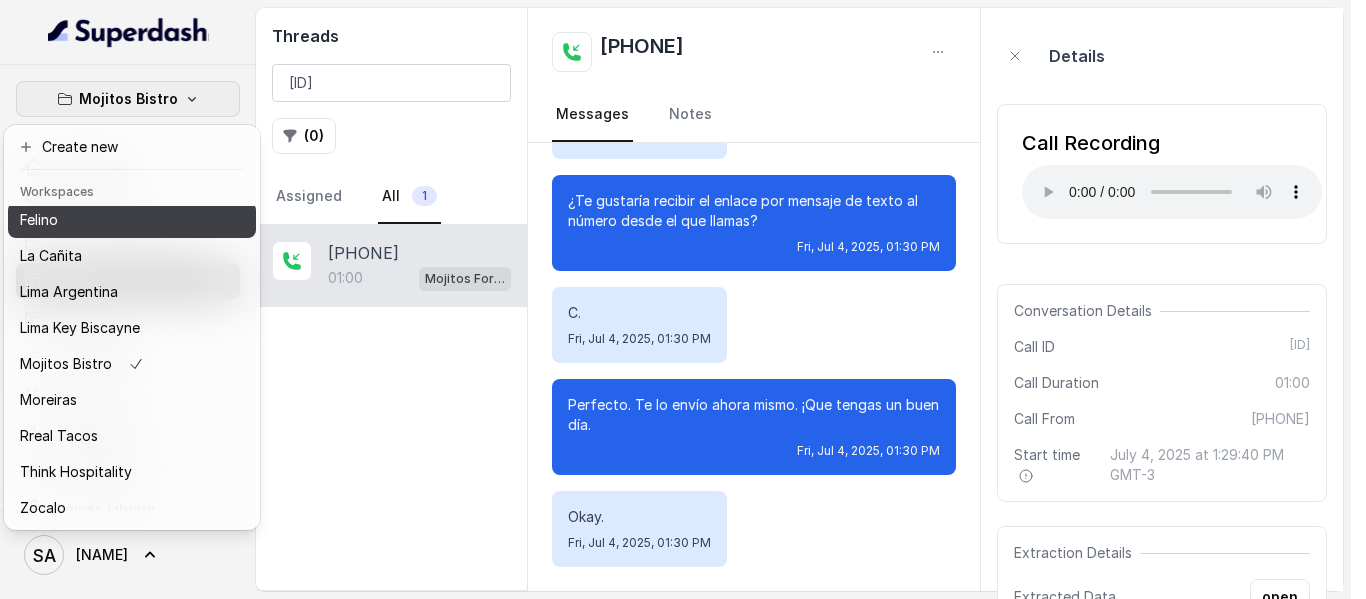 scroll, scrollTop: 127, scrollLeft: 0, axis: vertical 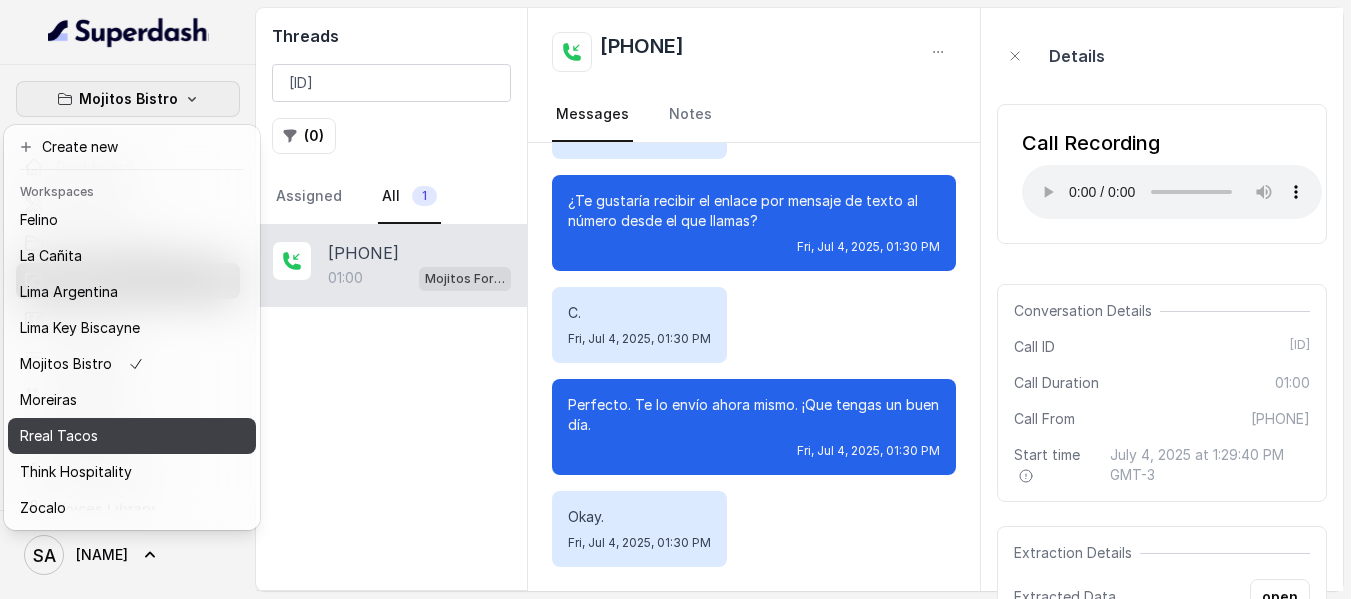click on "Rreal Tacos" at bounding box center (59, 436) 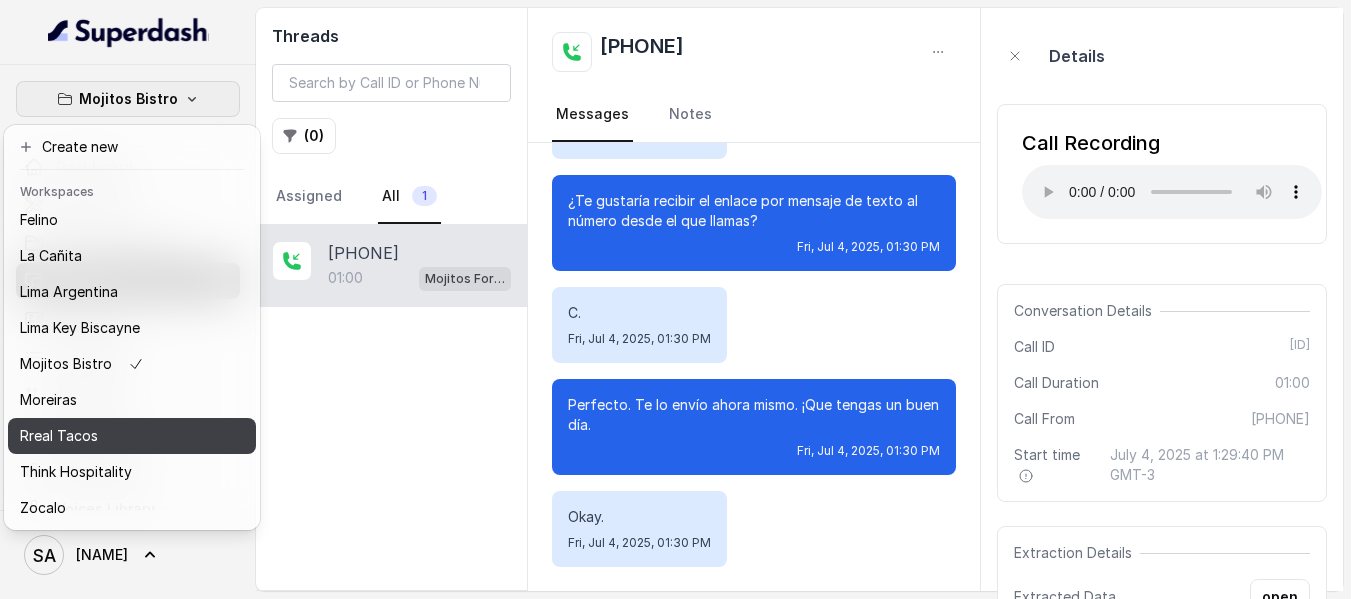 scroll, scrollTop: 876, scrollLeft: 0, axis: vertical 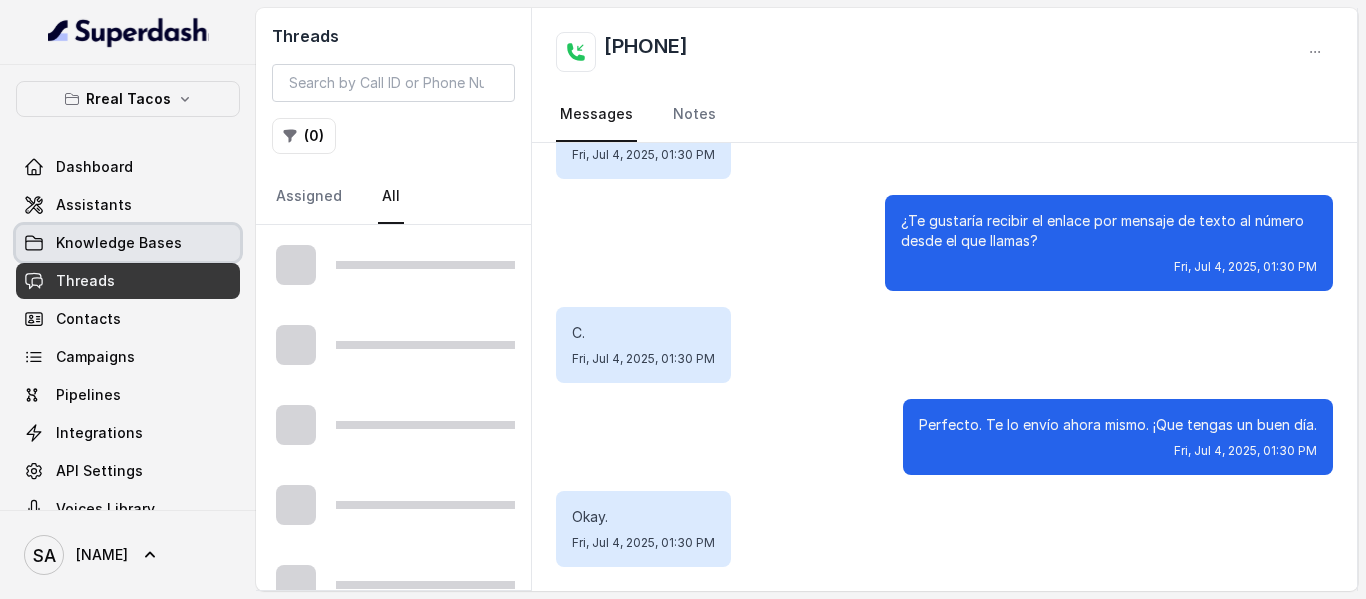 click on "Knowledge Bases" at bounding box center [128, 243] 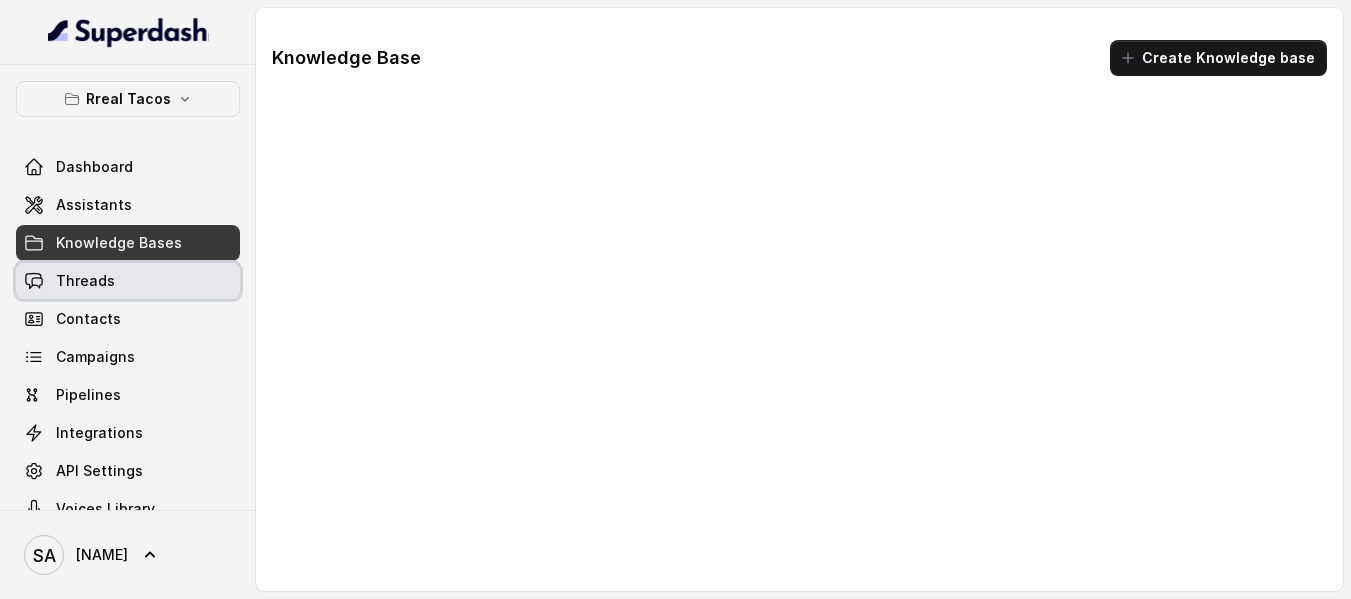 click on "Threads" at bounding box center [85, 281] 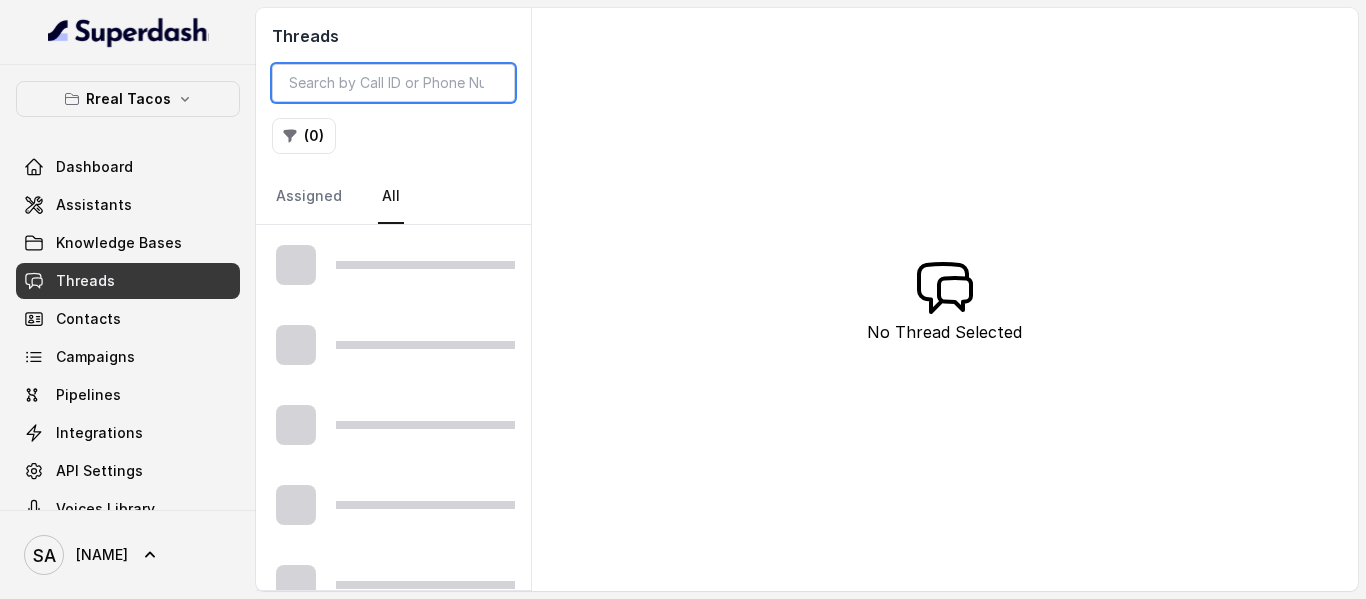 click at bounding box center (393, 83) 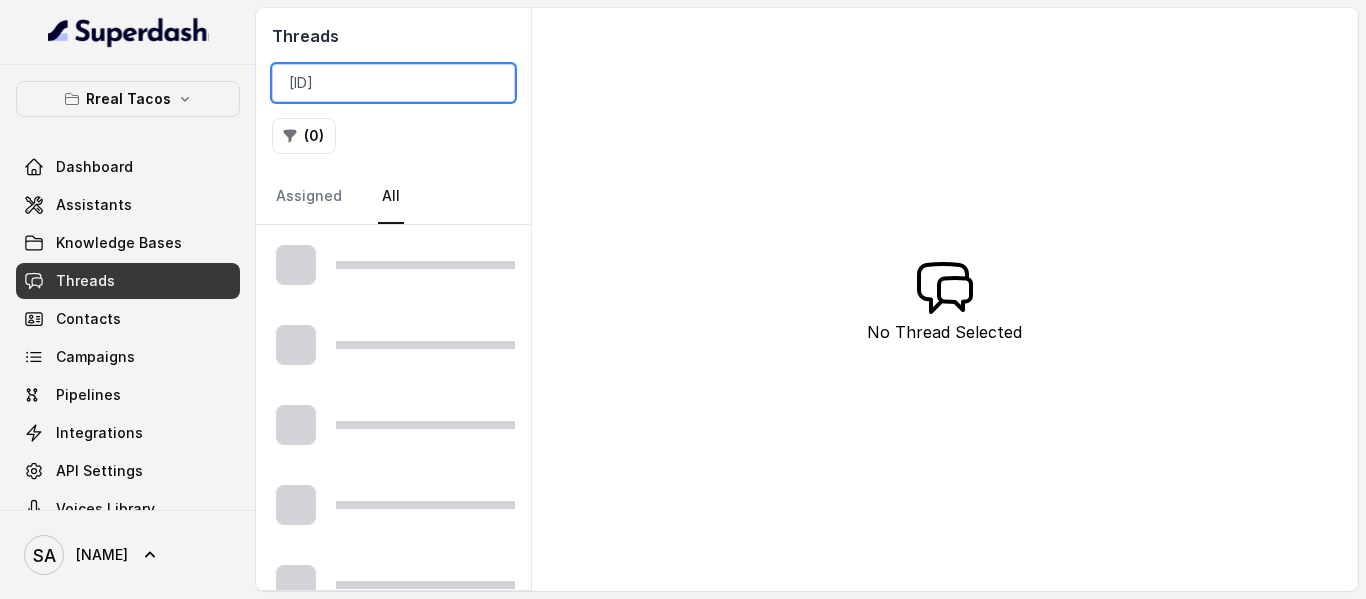 scroll, scrollTop: 0, scrollLeft: 89, axis: horizontal 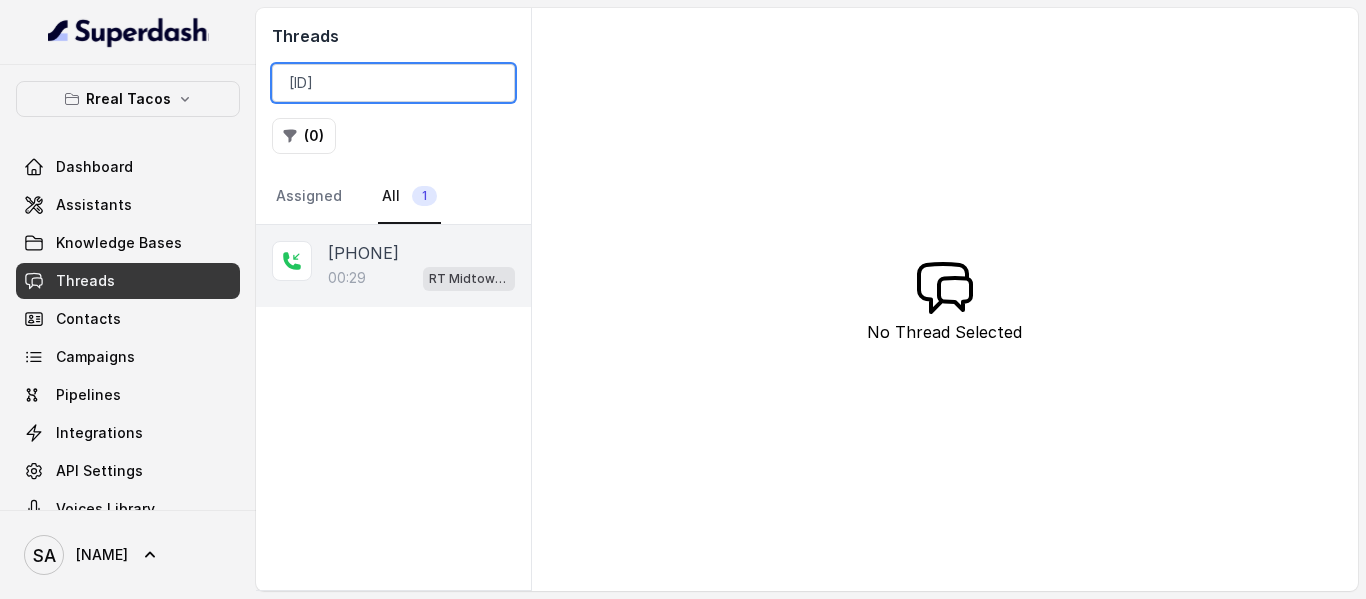 type on "[ID]" 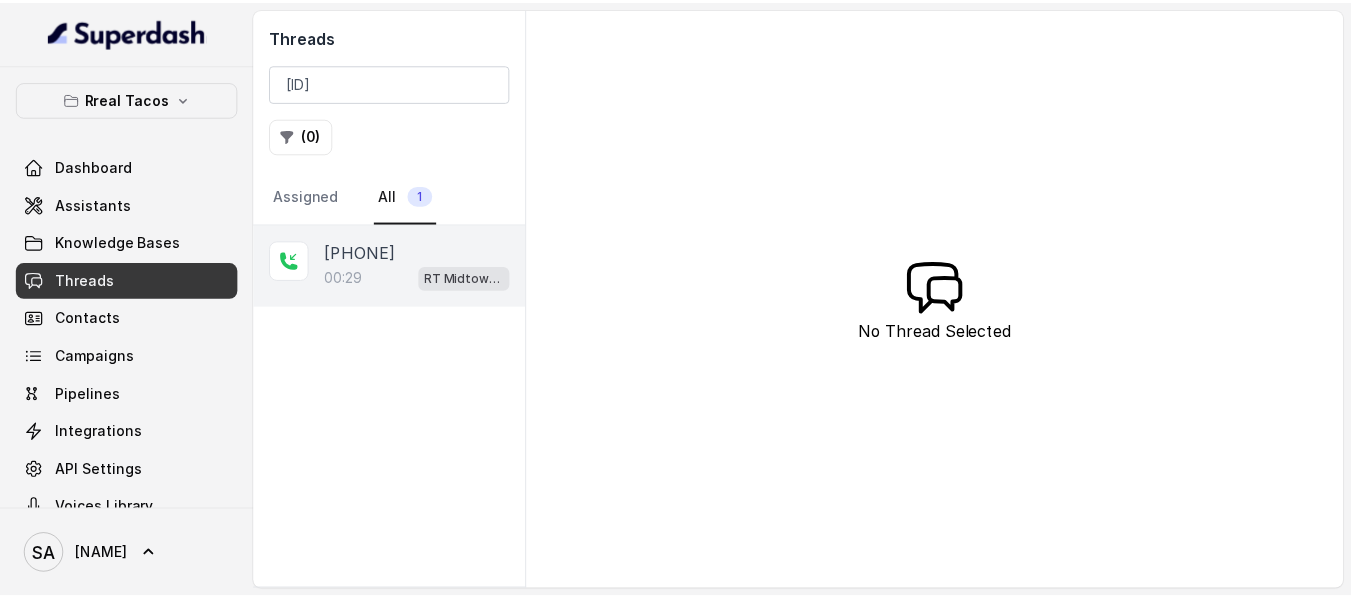 scroll, scrollTop: 0, scrollLeft: 0, axis: both 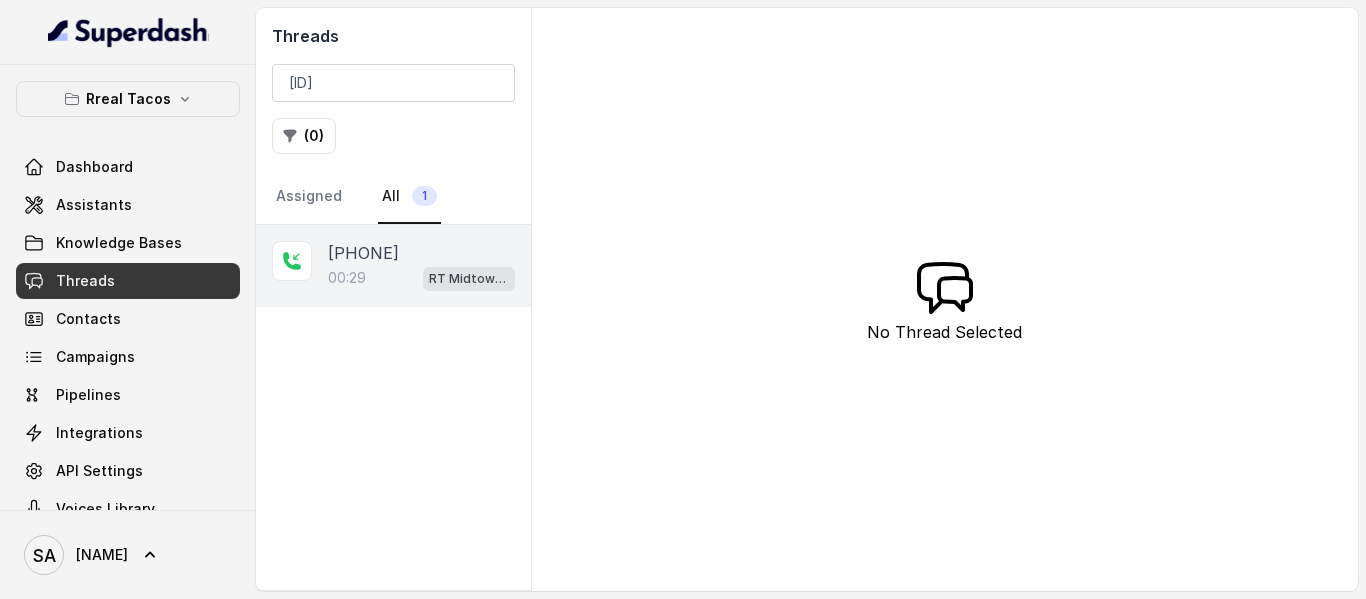 click on "00:29 RT Midtown / EN" at bounding box center (421, 278) 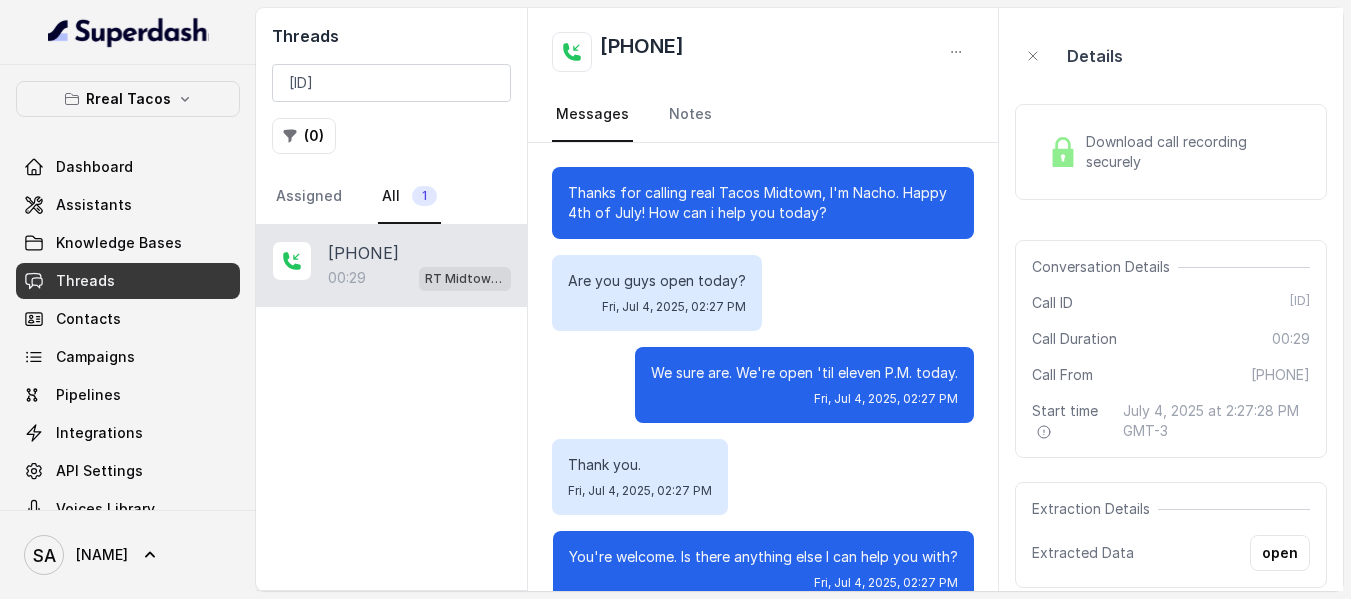 scroll, scrollTop: 336, scrollLeft: 0, axis: vertical 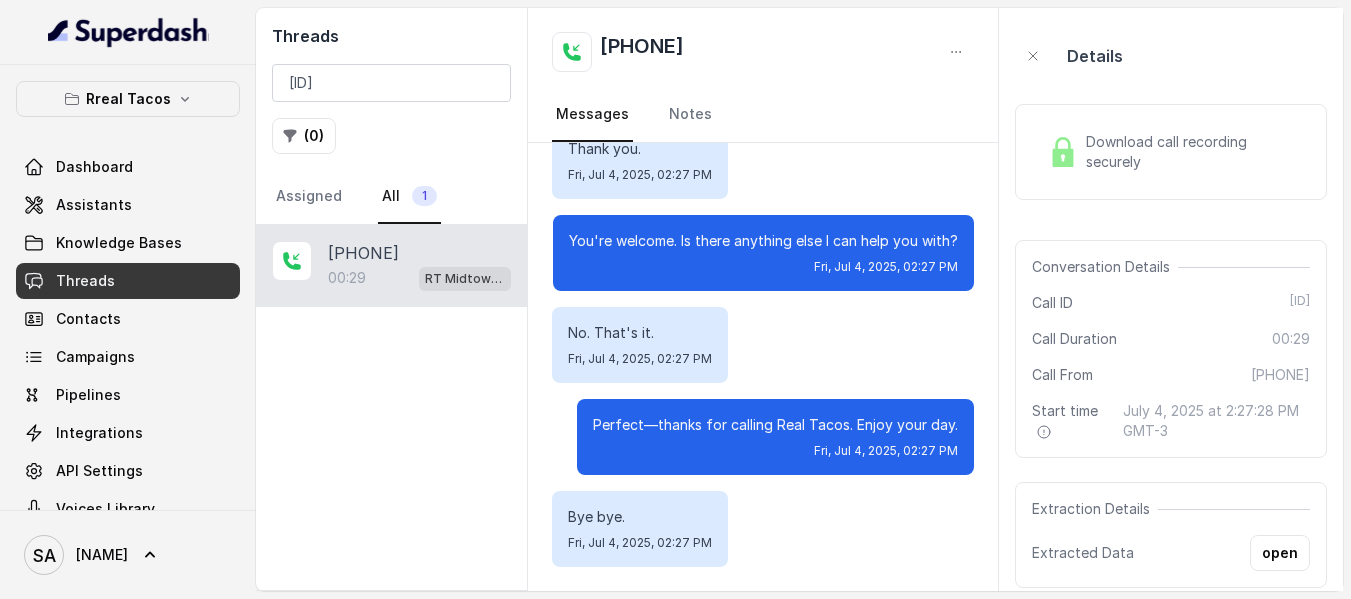 click on "Download call recording securely" at bounding box center [1171, 152] 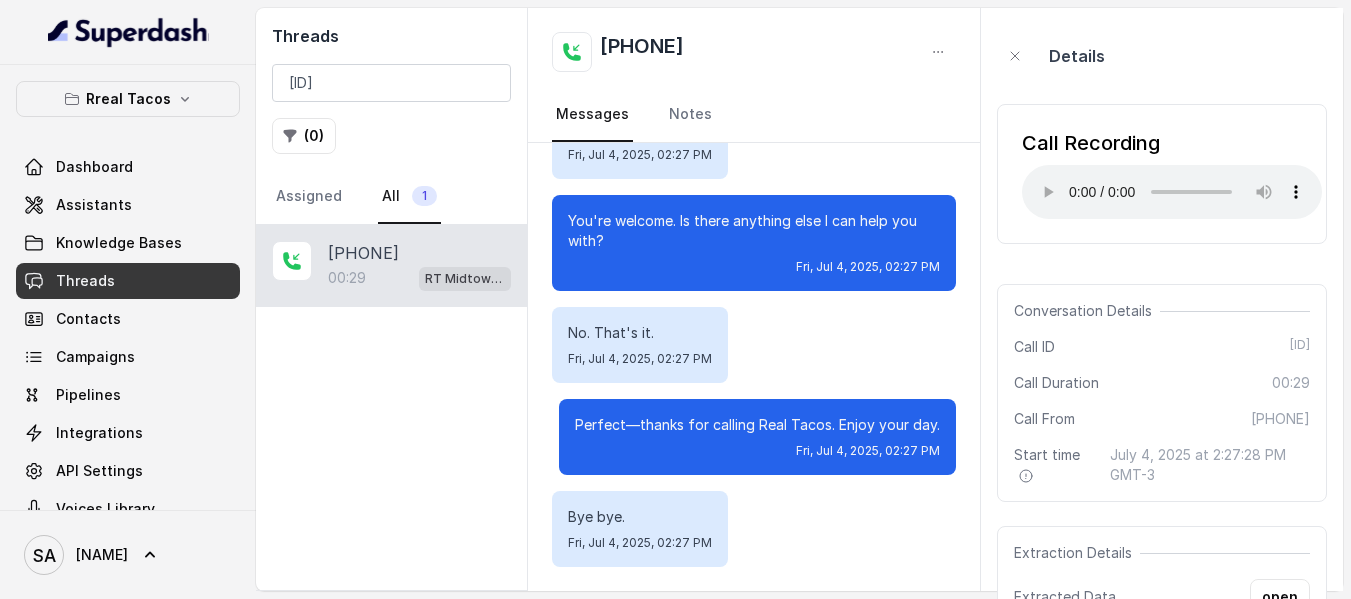 scroll, scrollTop: 0, scrollLeft: 0, axis: both 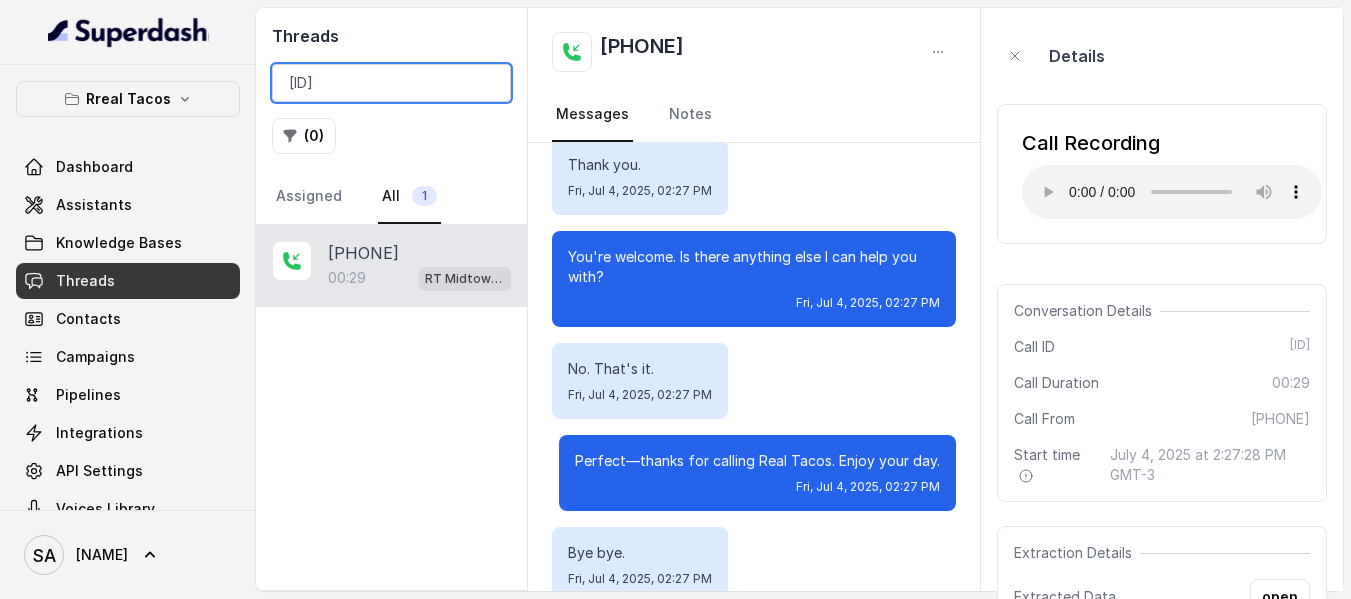 click on "[ID]" at bounding box center (391, 83) 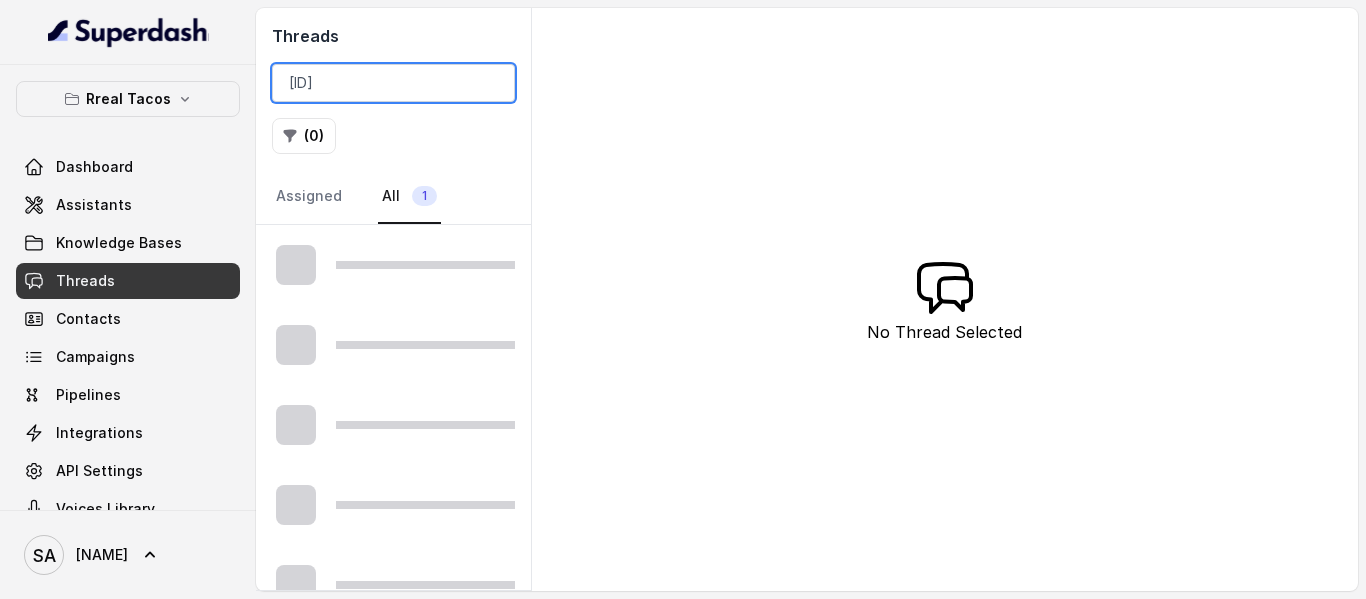 scroll, scrollTop: 0, scrollLeft: 84, axis: horizontal 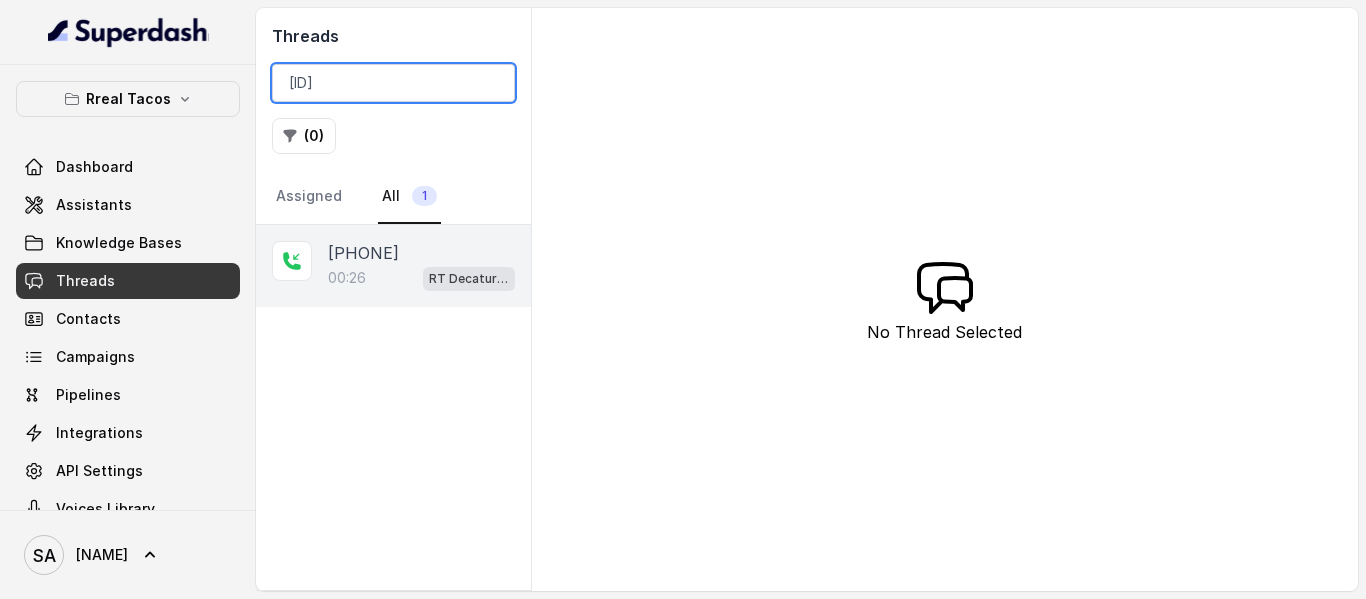 type on "[ID]" 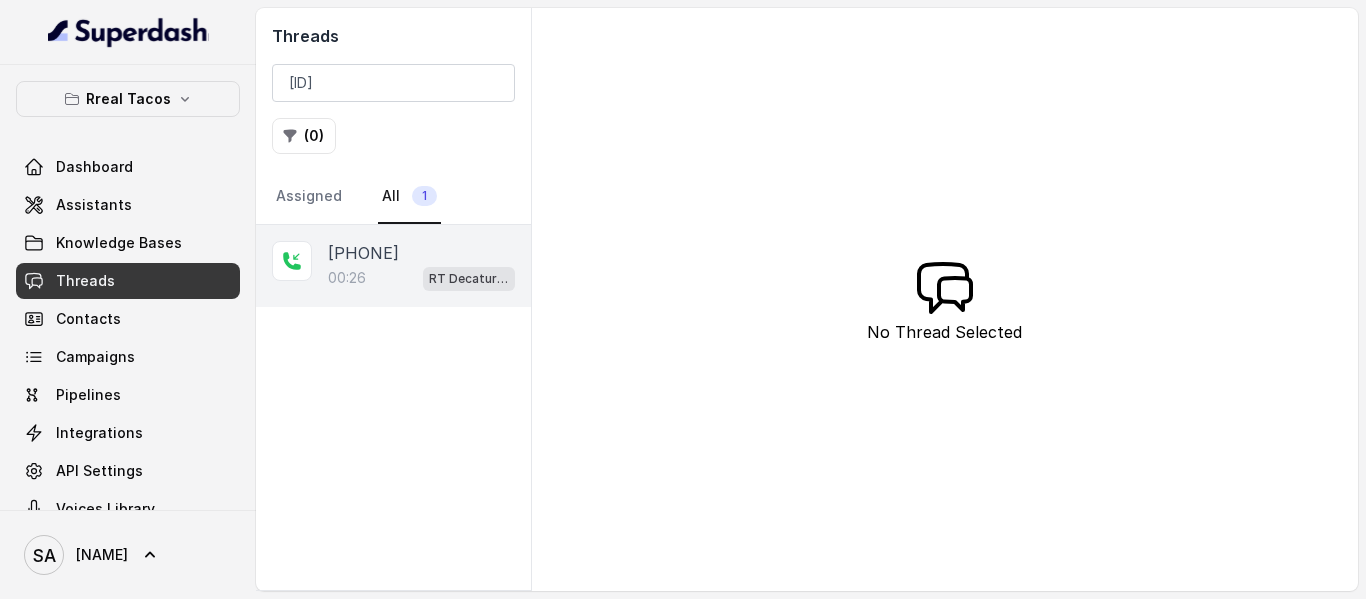 click on "00:26 RT Decatur / EN" at bounding box center [421, 278] 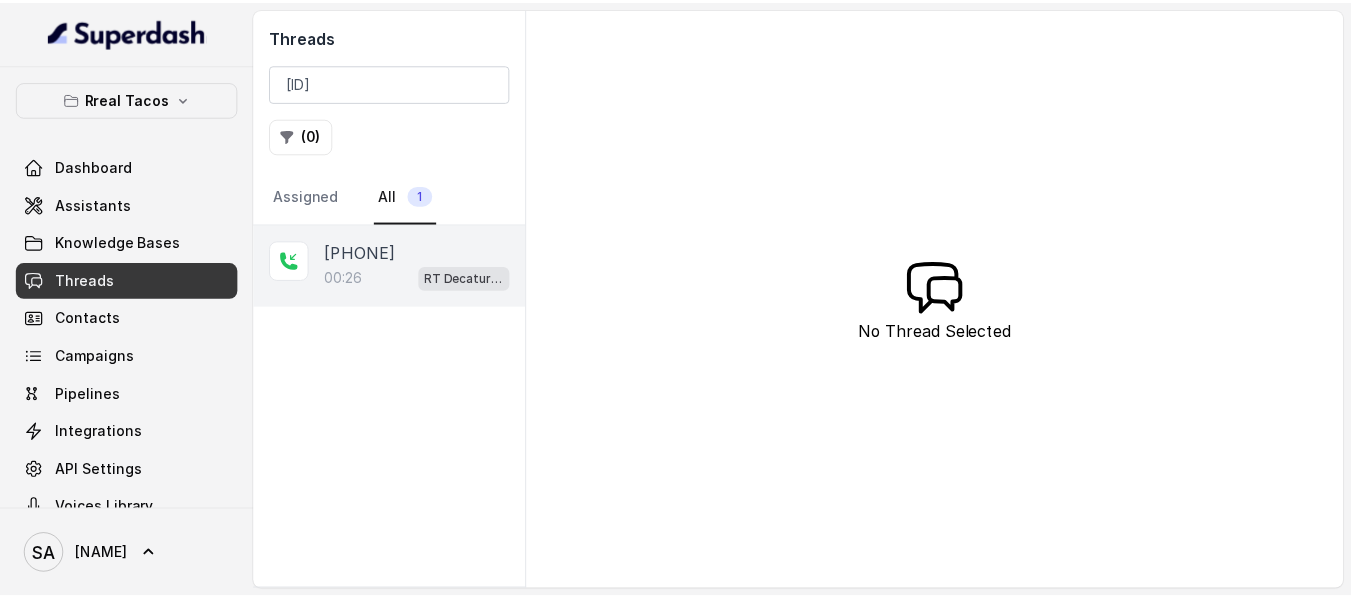 scroll, scrollTop: 0, scrollLeft: 0, axis: both 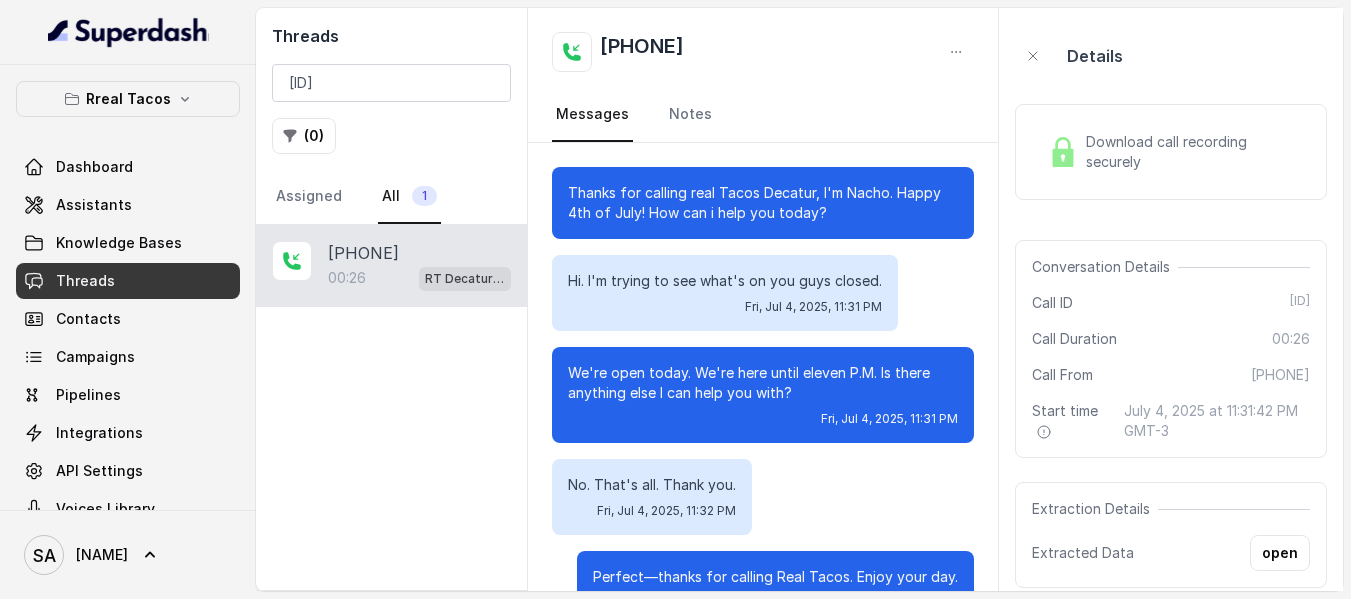 click at bounding box center [1063, 152] 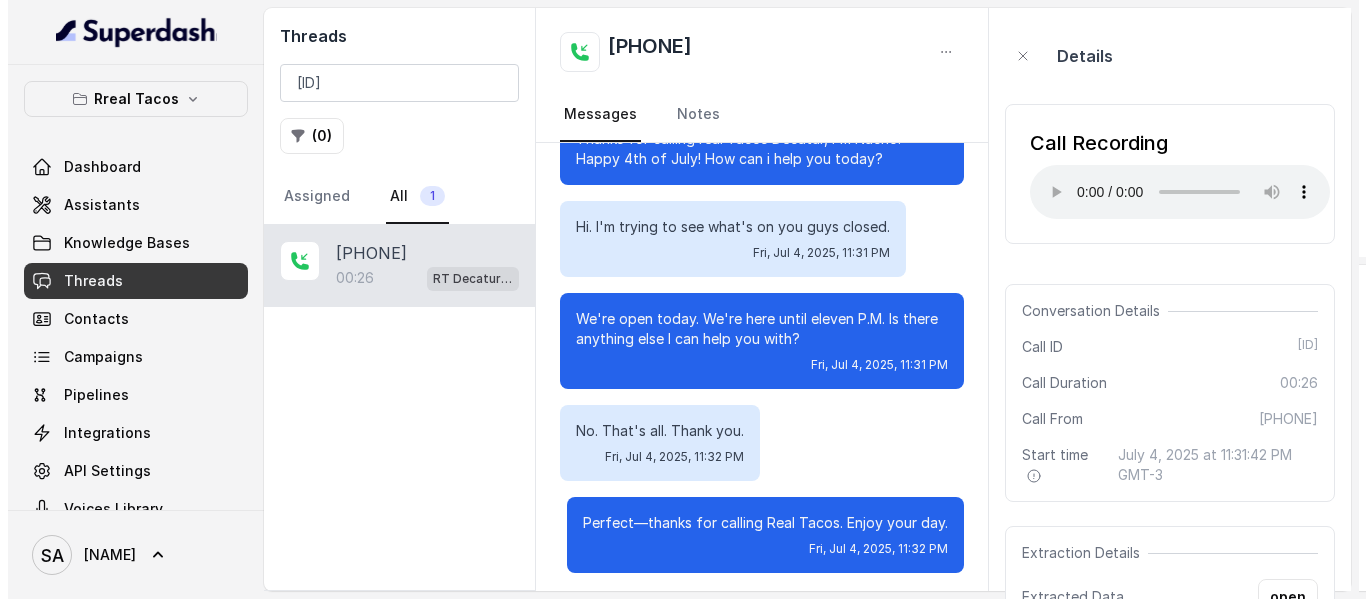 scroll, scrollTop: 80, scrollLeft: 0, axis: vertical 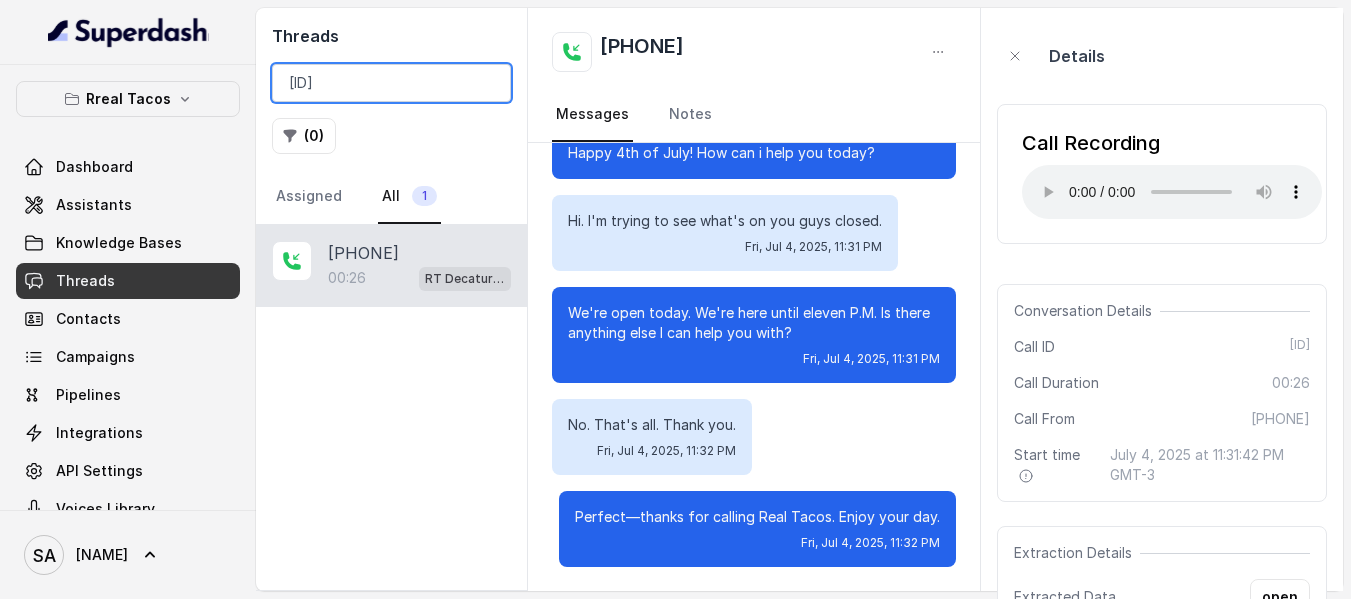 click on "[ID]" at bounding box center (391, 83) 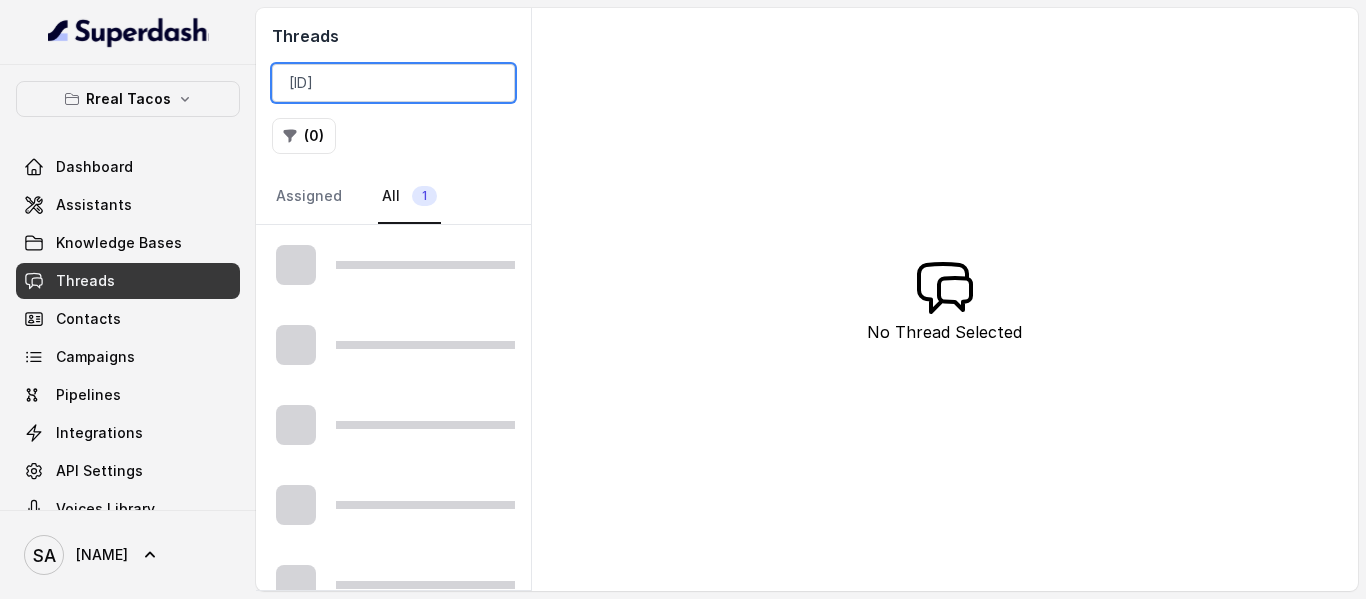 scroll, scrollTop: 0, scrollLeft: 89, axis: horizontal 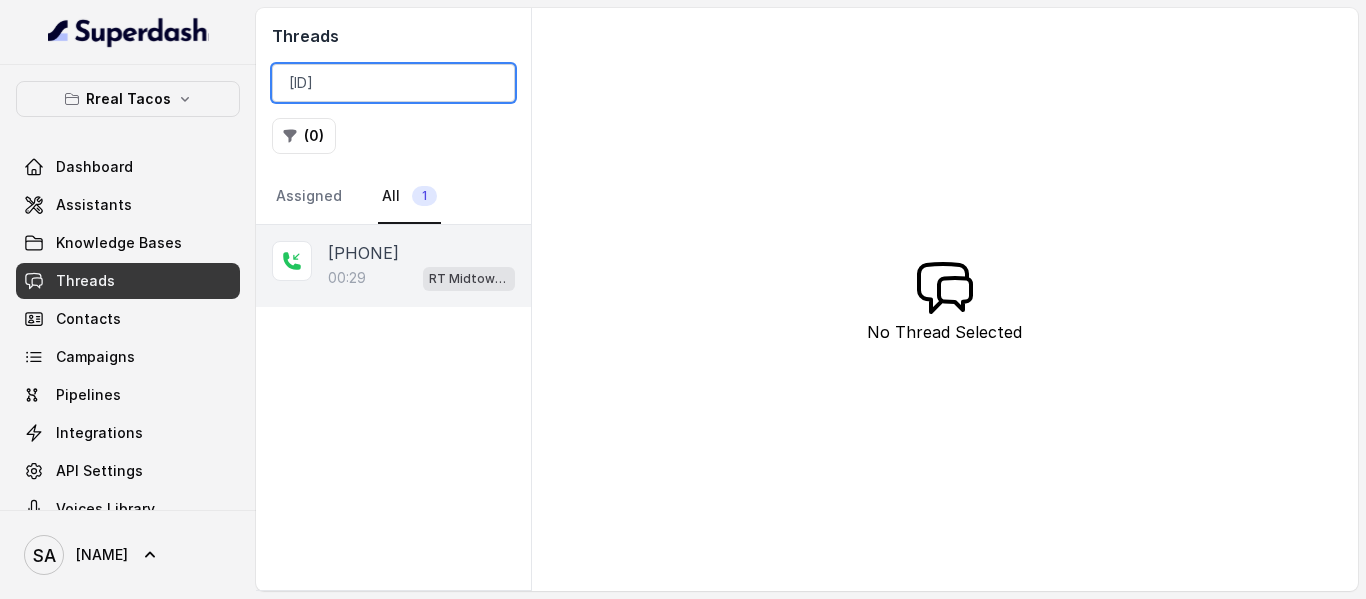 type on "[ID]" 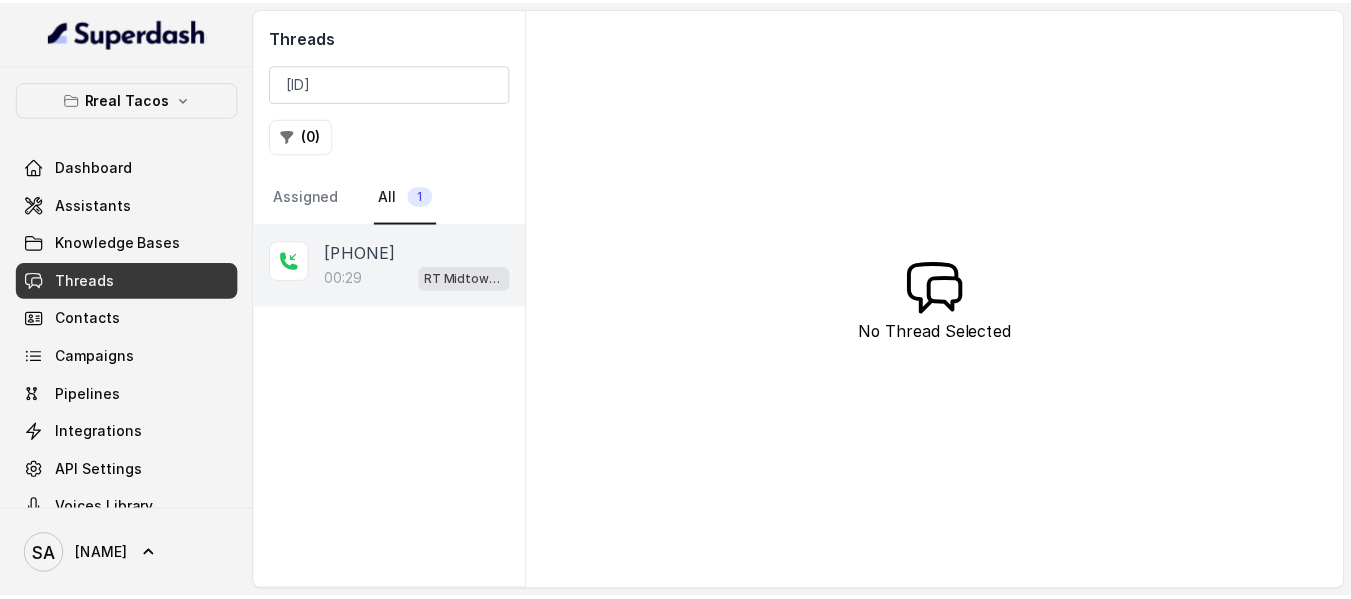 scroll, scrollTop: 0, scrollLeft: 0, axis: both 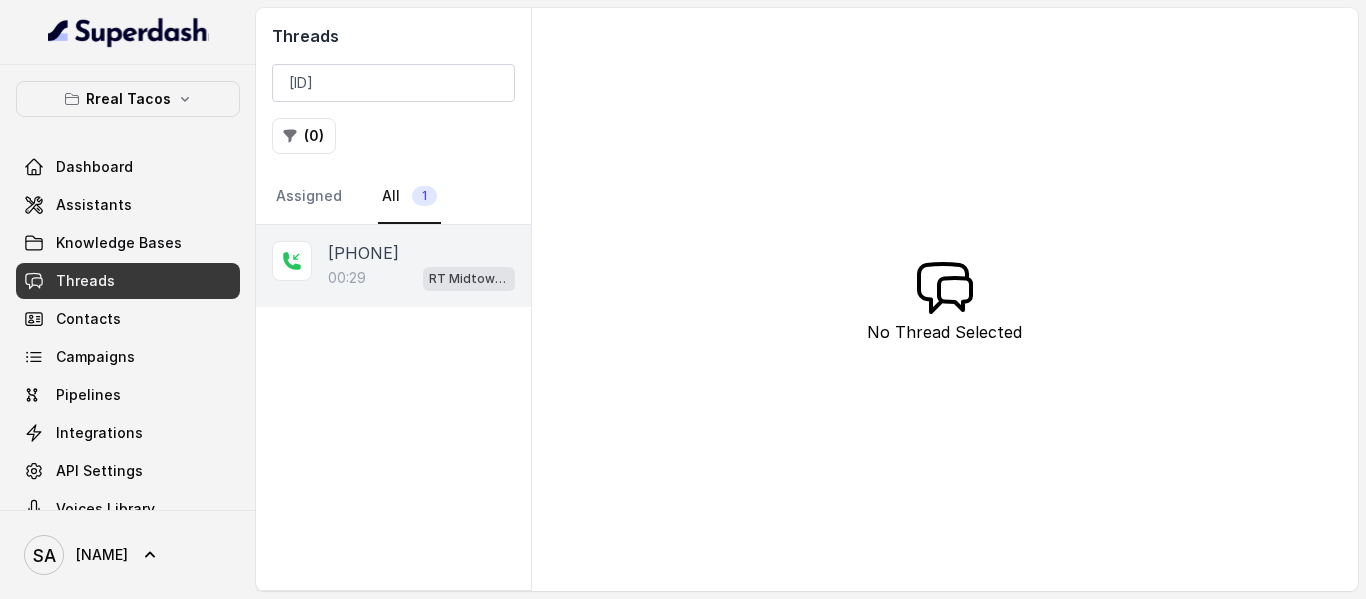 click on "[PHONE]" at bounding box center [363, 253] 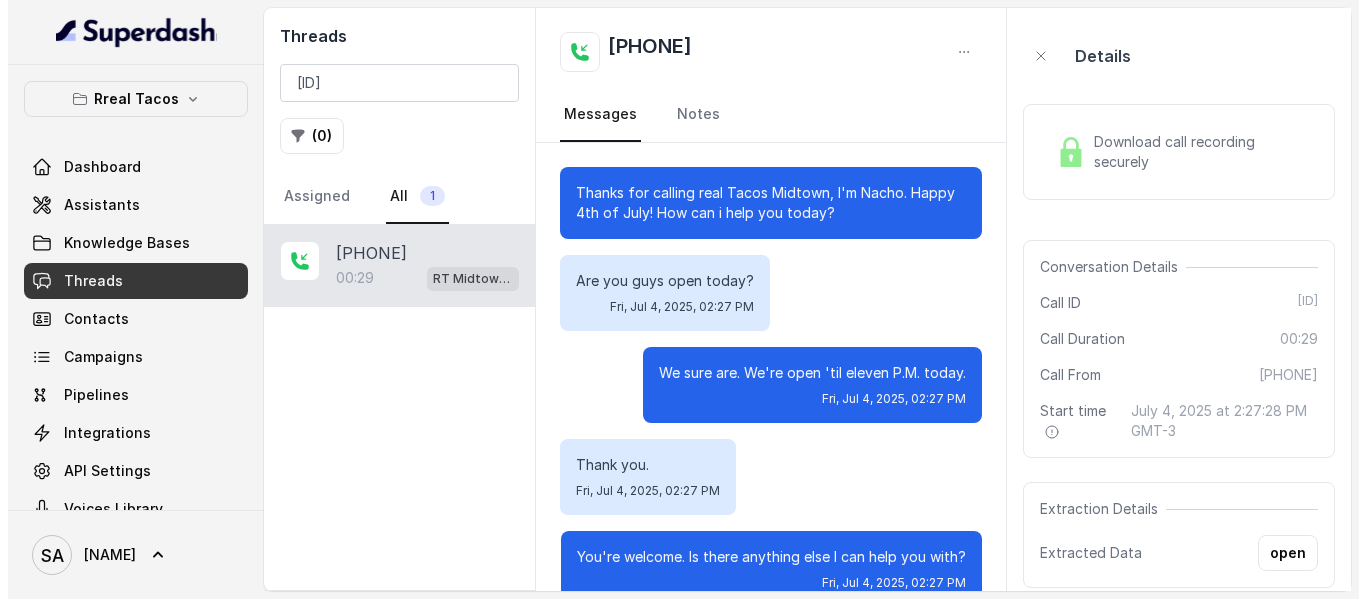 scroll, scrollTop: 336, scrollLeft: 0, axis: vertical 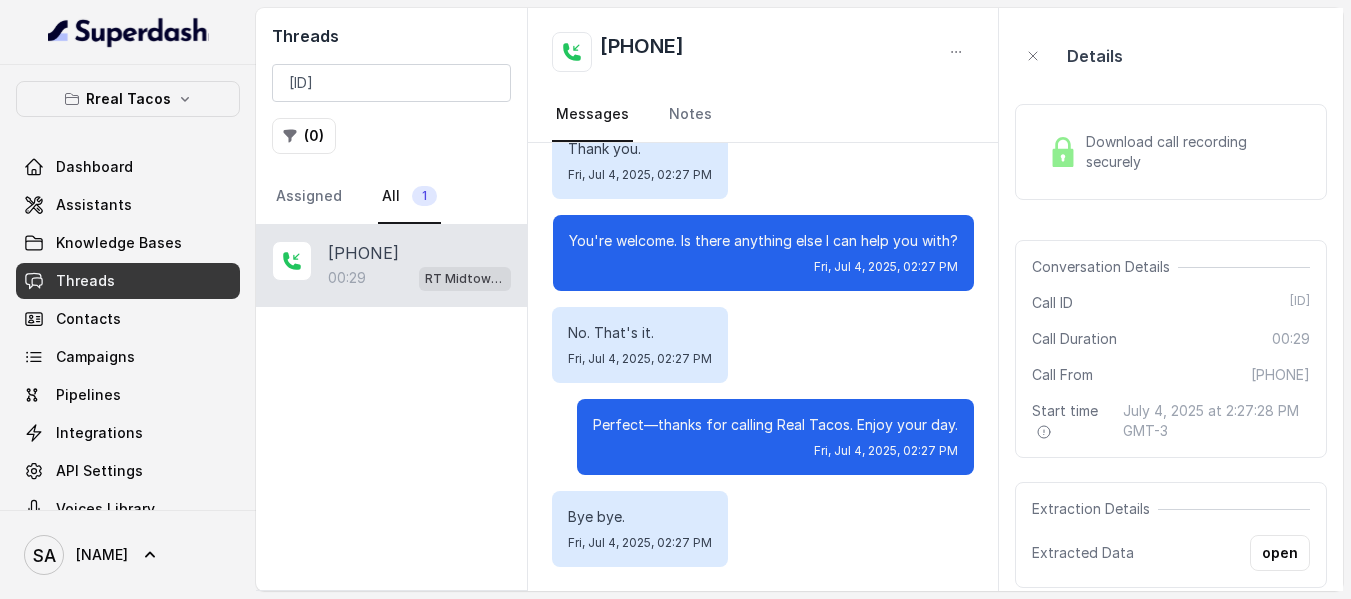 click on "Download call recording securely" at bounding box center (1194, 152) 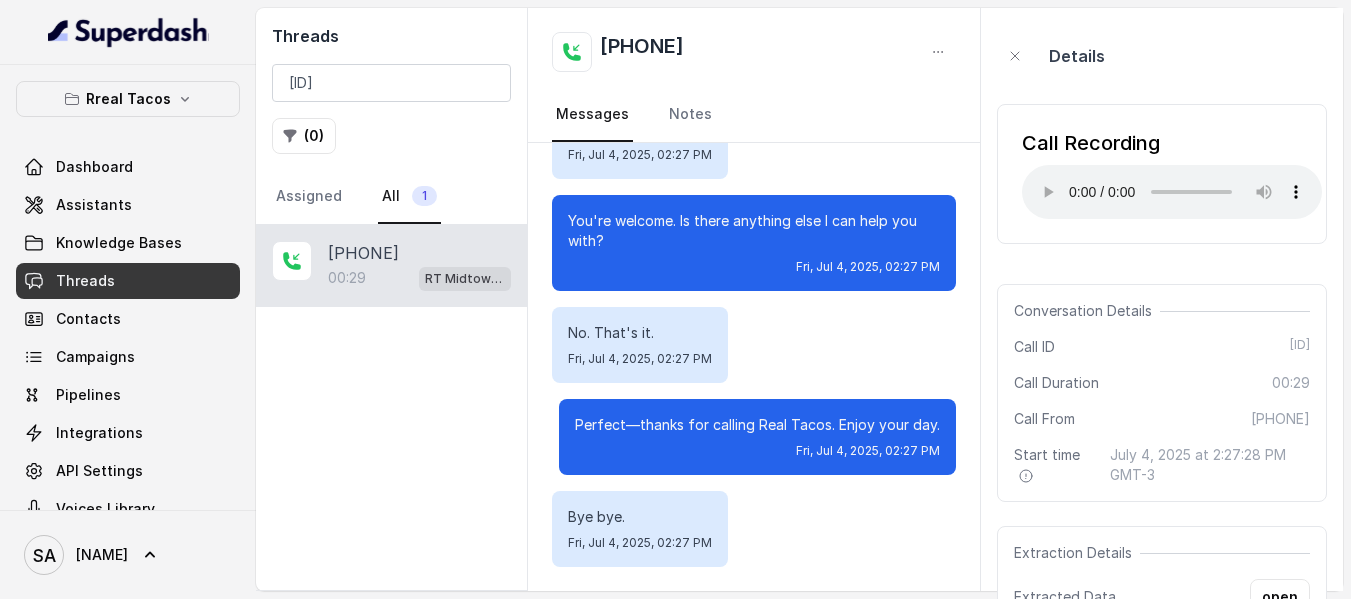 click on "Details" at bounding box center [1162, 56] 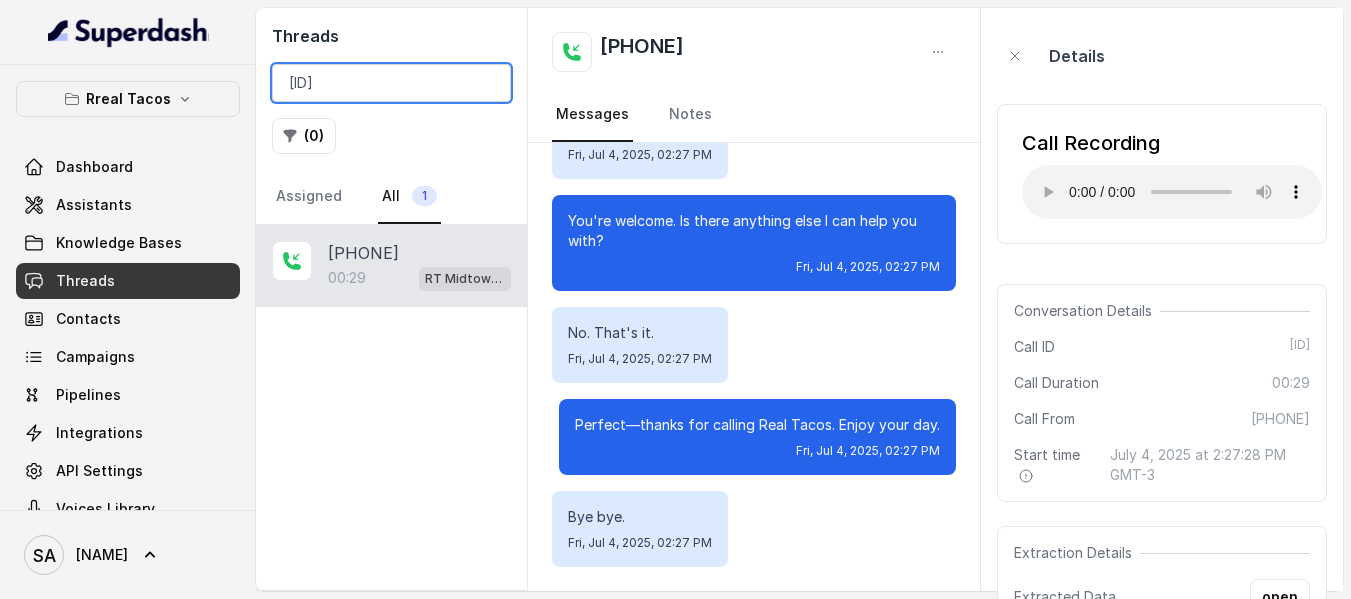 click on "[ID]" at bounding box center (391, 83) 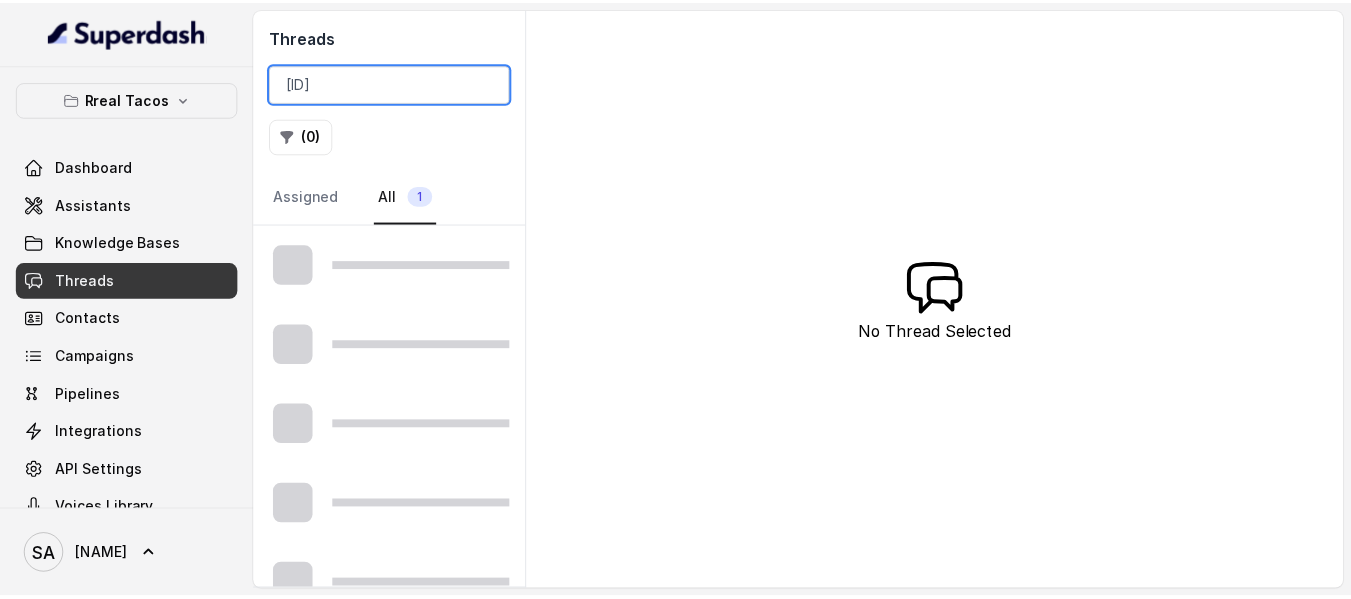 scroll, scrollTop: 0, scrollLeft: 84, axis: horizontal 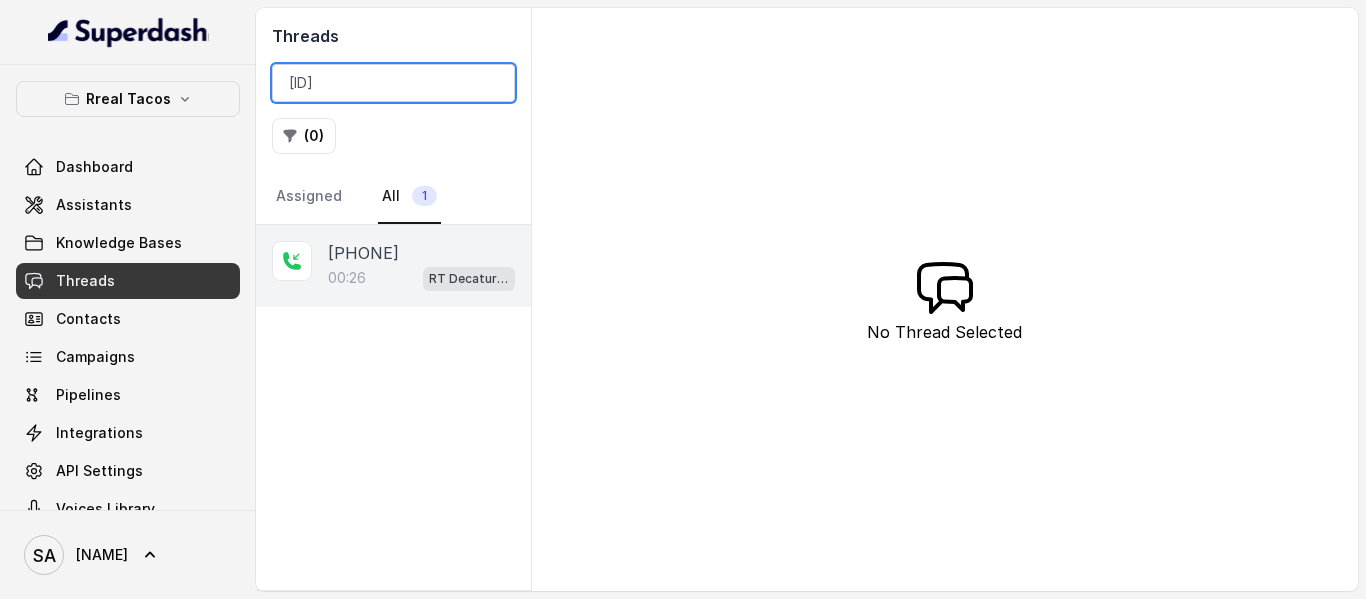 type on "[ID]" 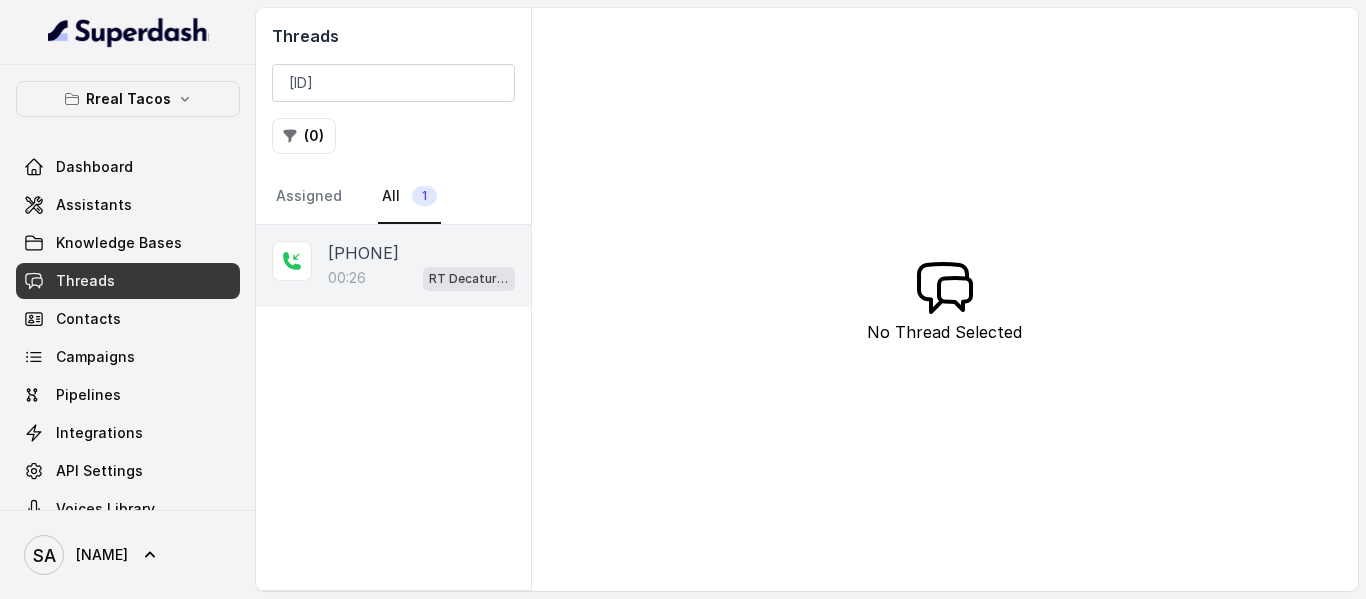 click on "00:26 RT Decatur / EN" at bounding box center [421, 278] 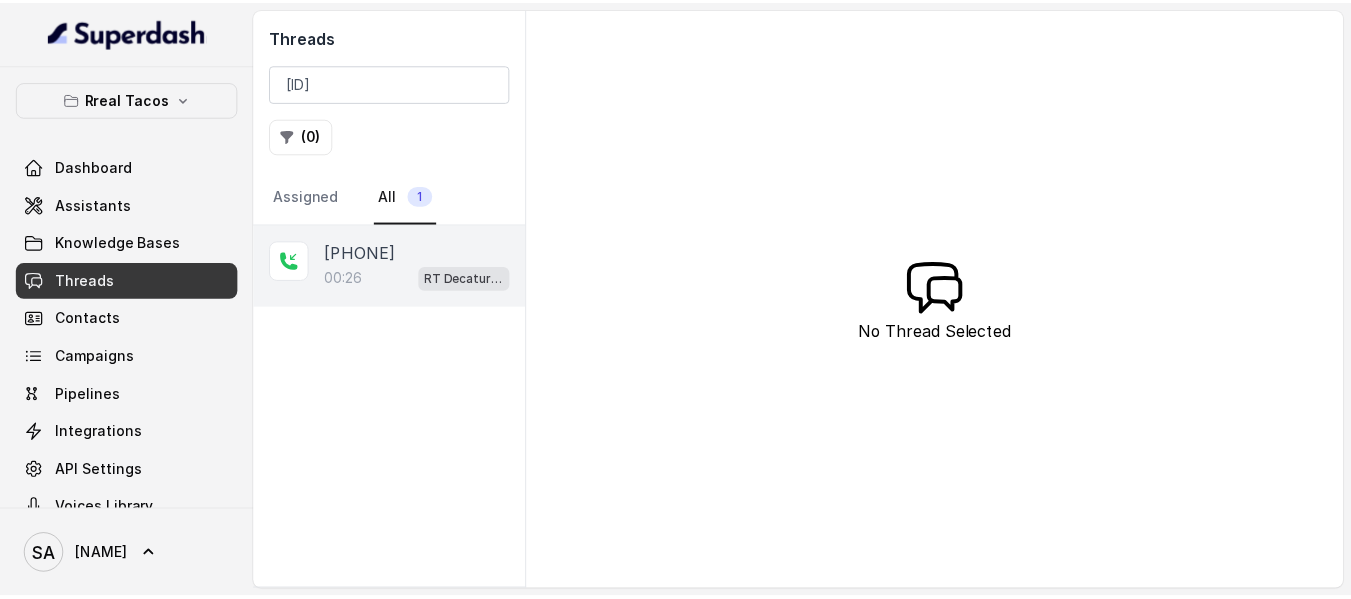 scroll, scrollTop: 0, scrollLeft: 0, axis: both 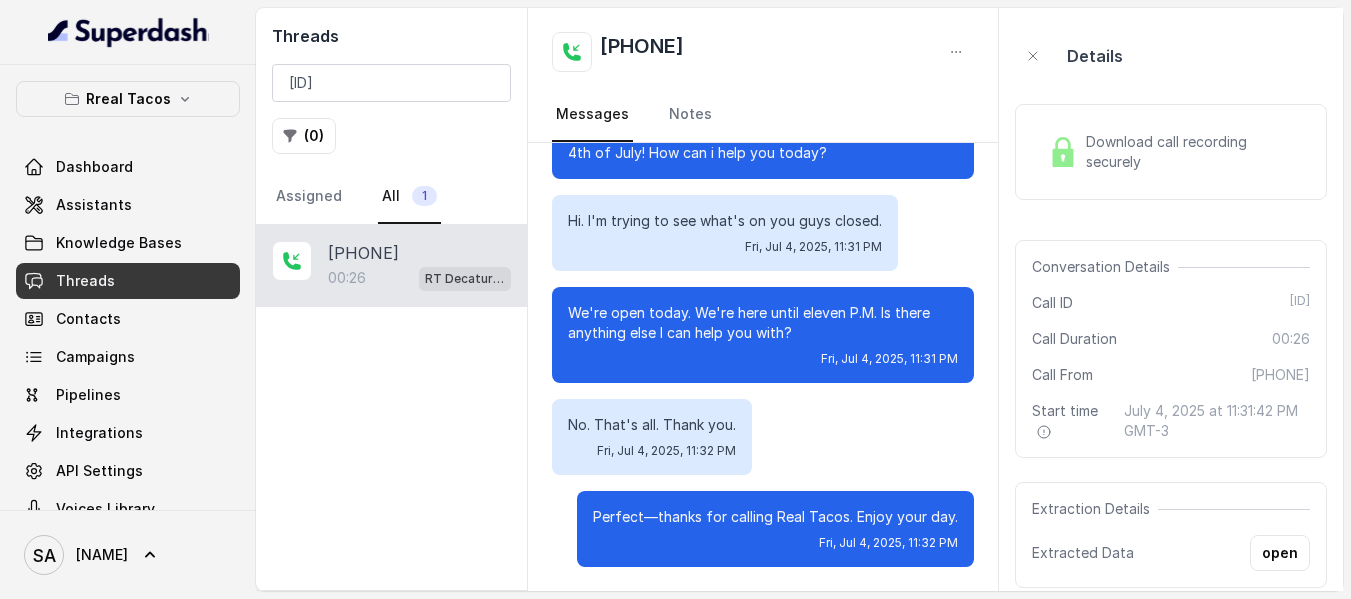 click on "Download call recording securely" at bounding box center (1194, 152) 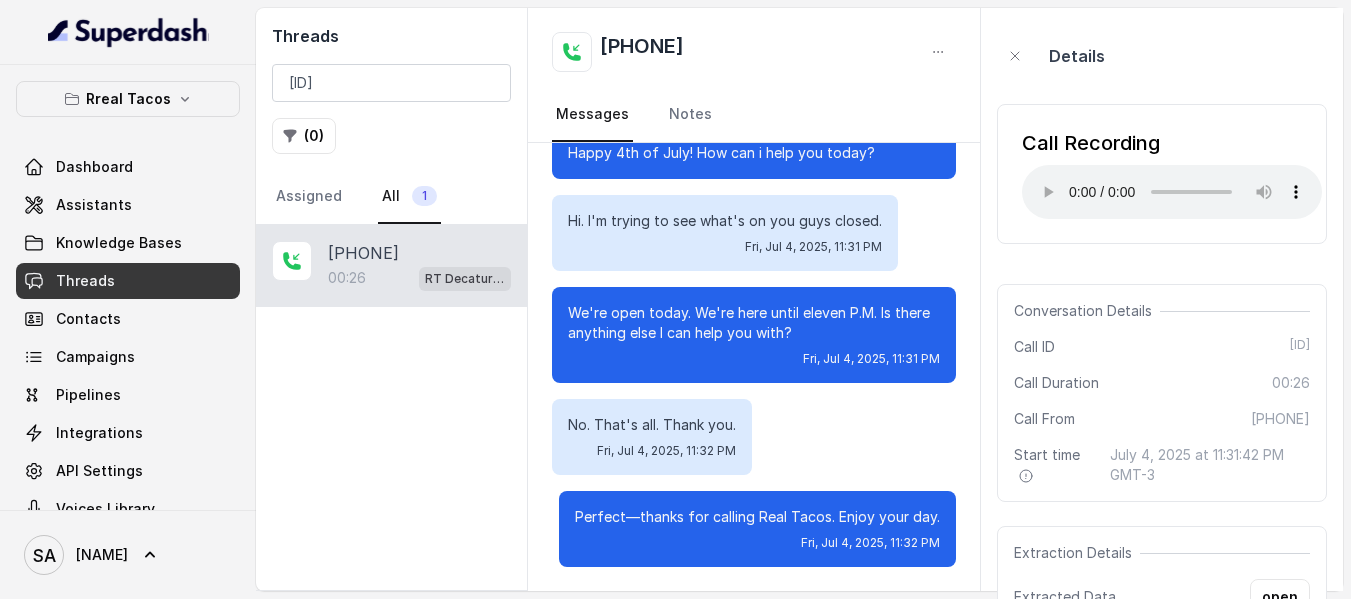 click on "Details" at bounding box center [1162, 56] 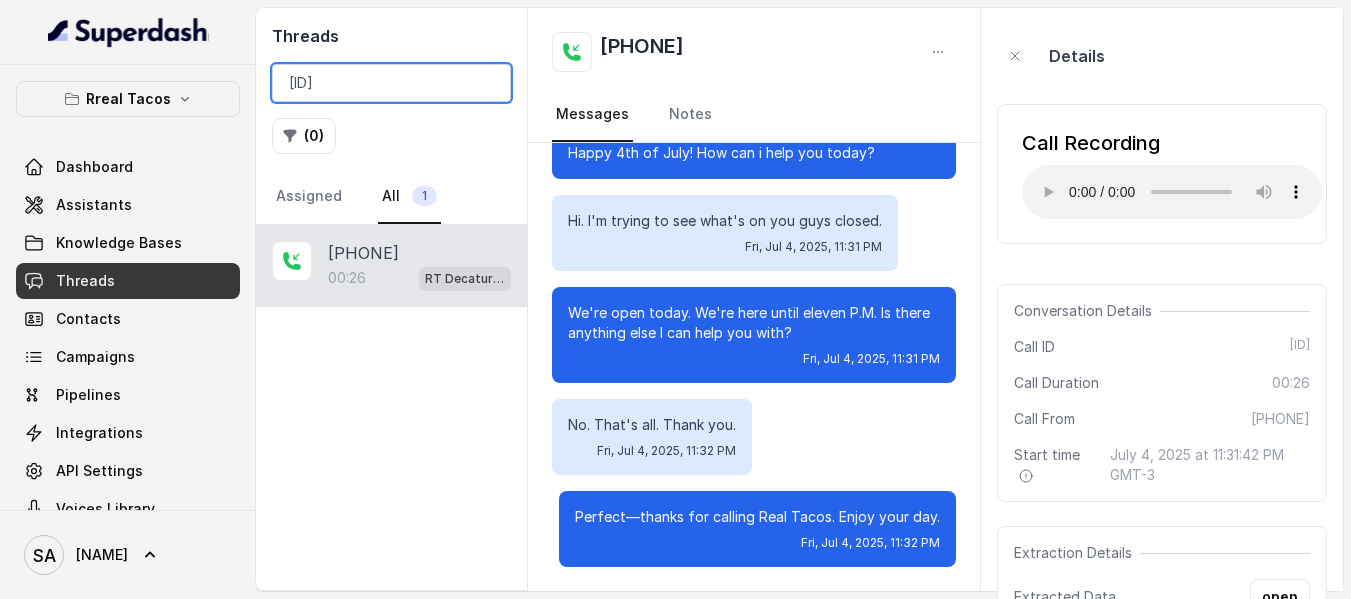 click on "[ID]" at bounding box center [391, 83] 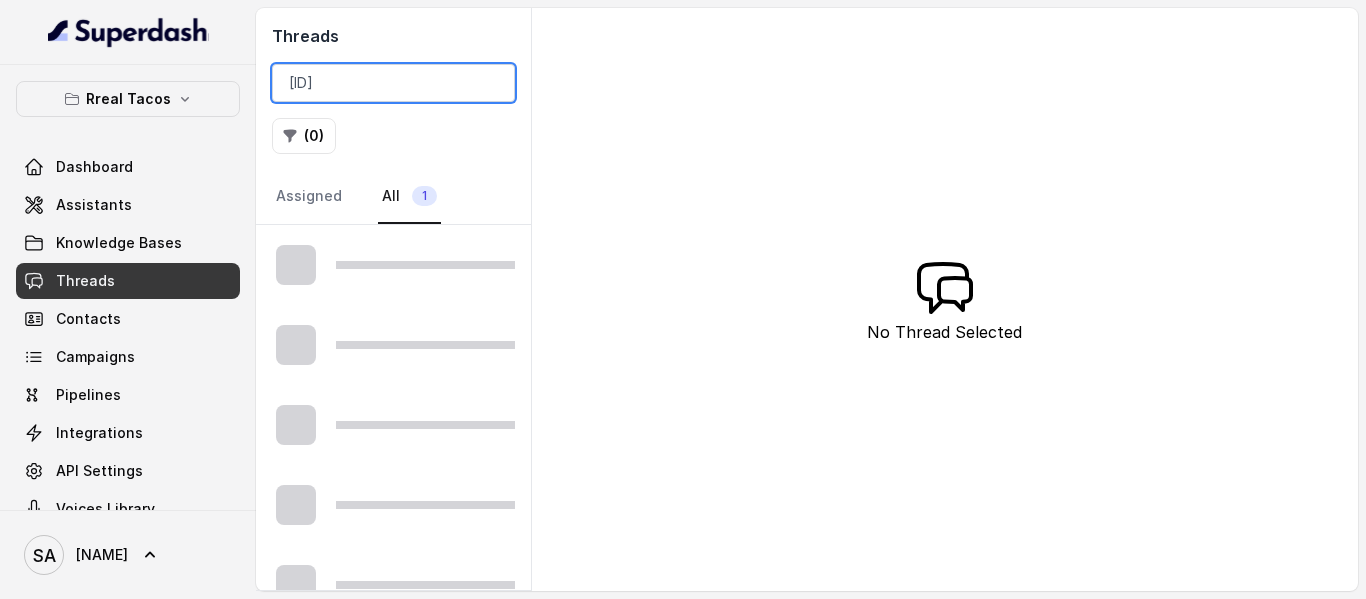 scroll, scrollTop: 0, scrollLeft: 91, axis: horizontal 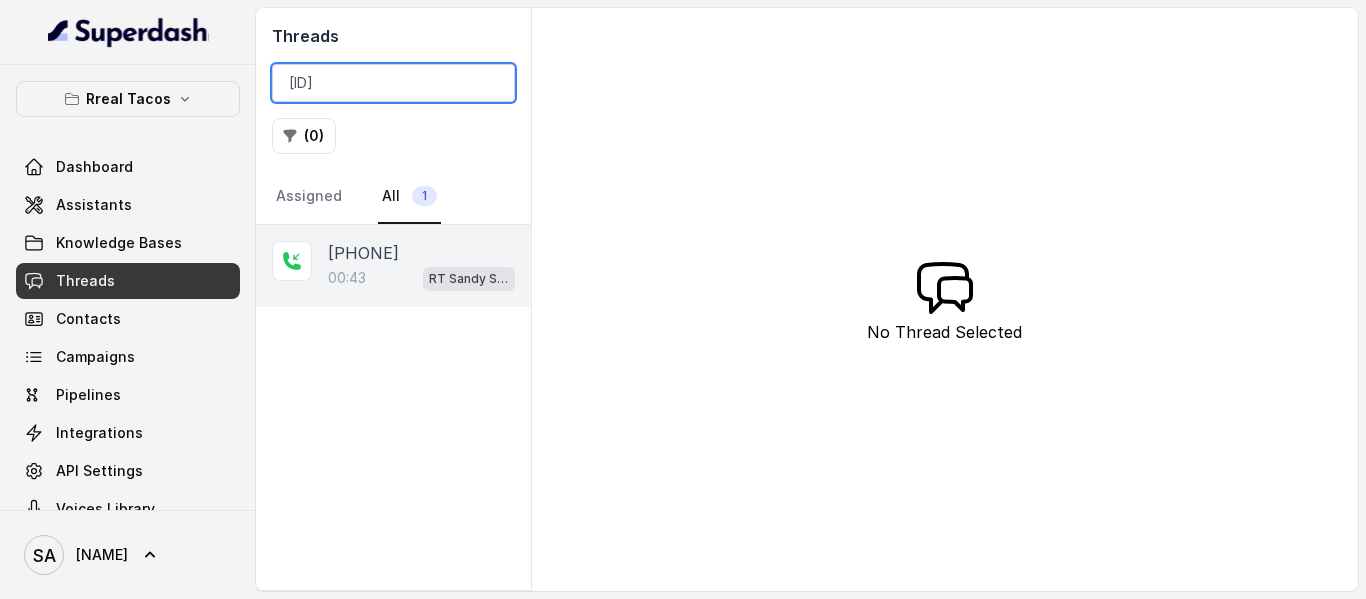 type on "[ID]" 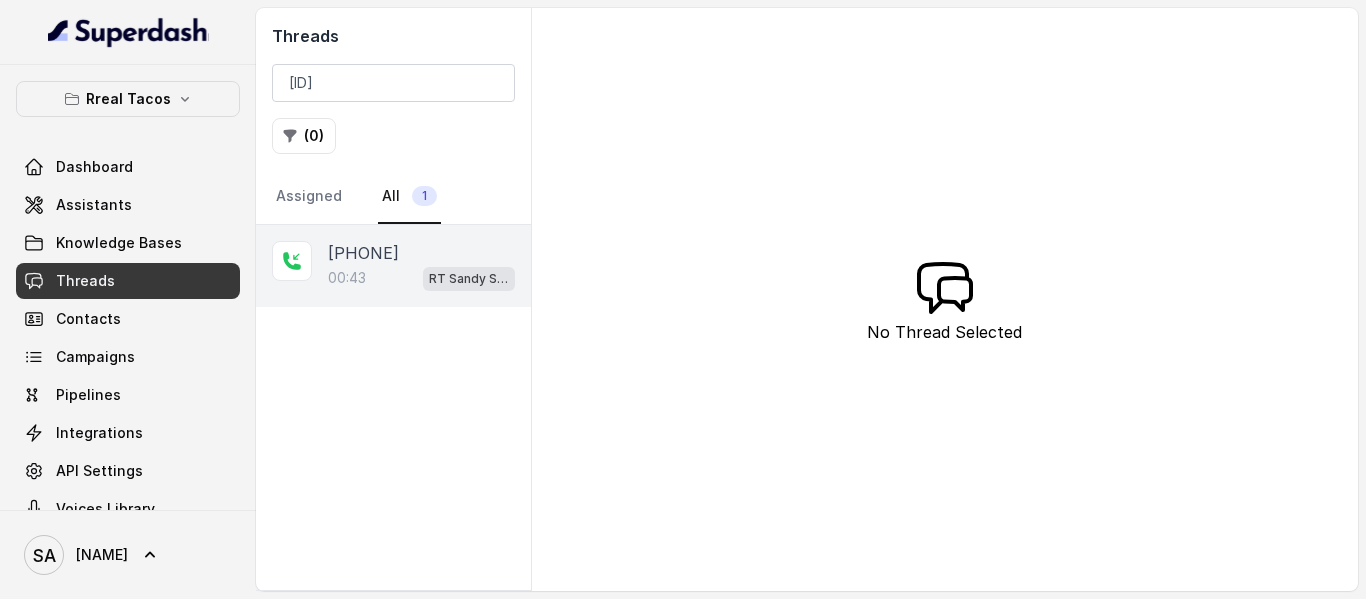 click on "[PHONE]" at bounding box center [363, 253] 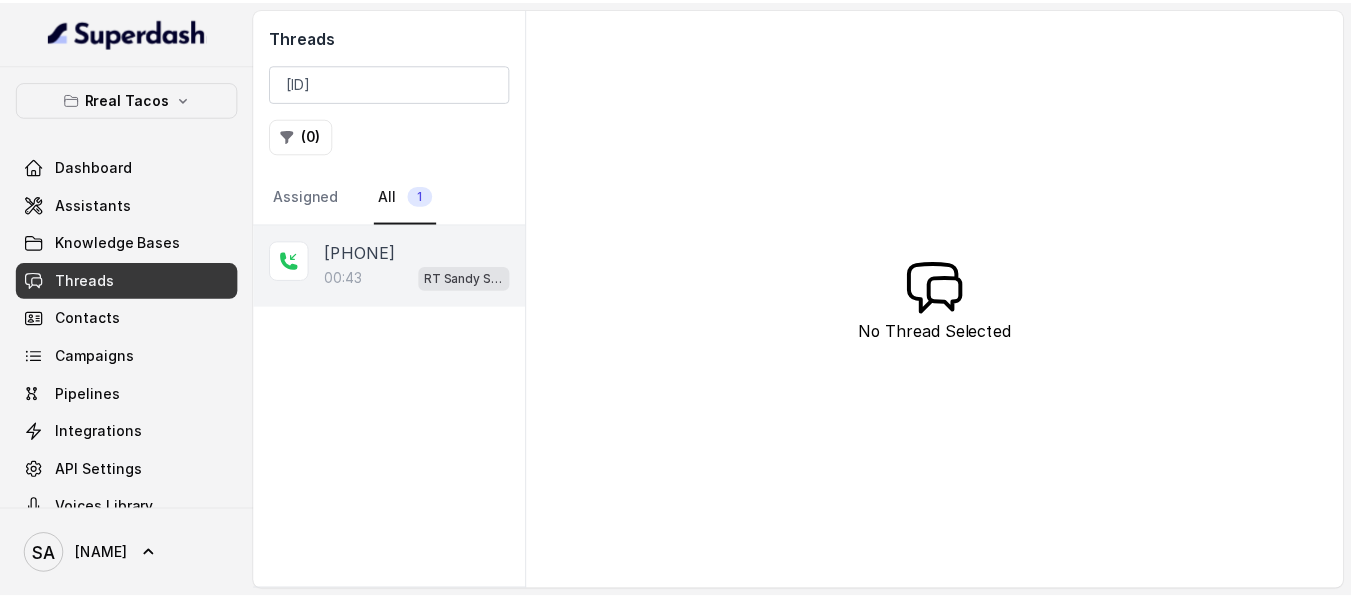 scroll, scrollTop: 0, scrollLeft: 0, axis: both 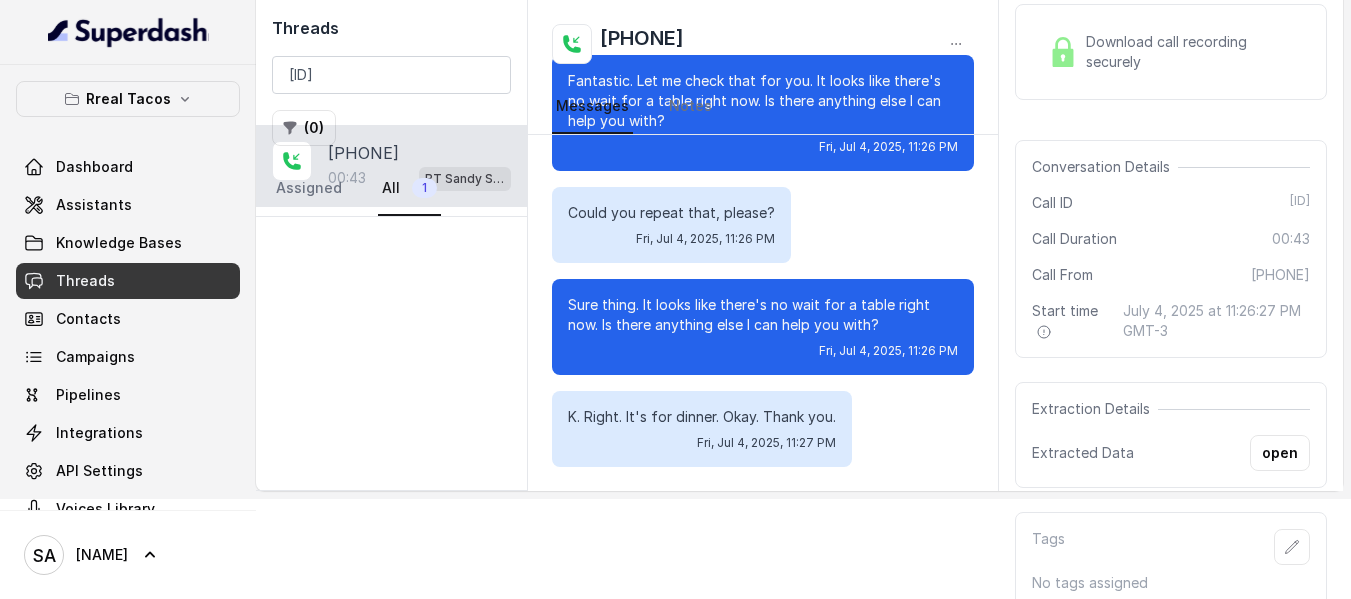 click on "Download call recording securely" at bounding box center [1194, 52] 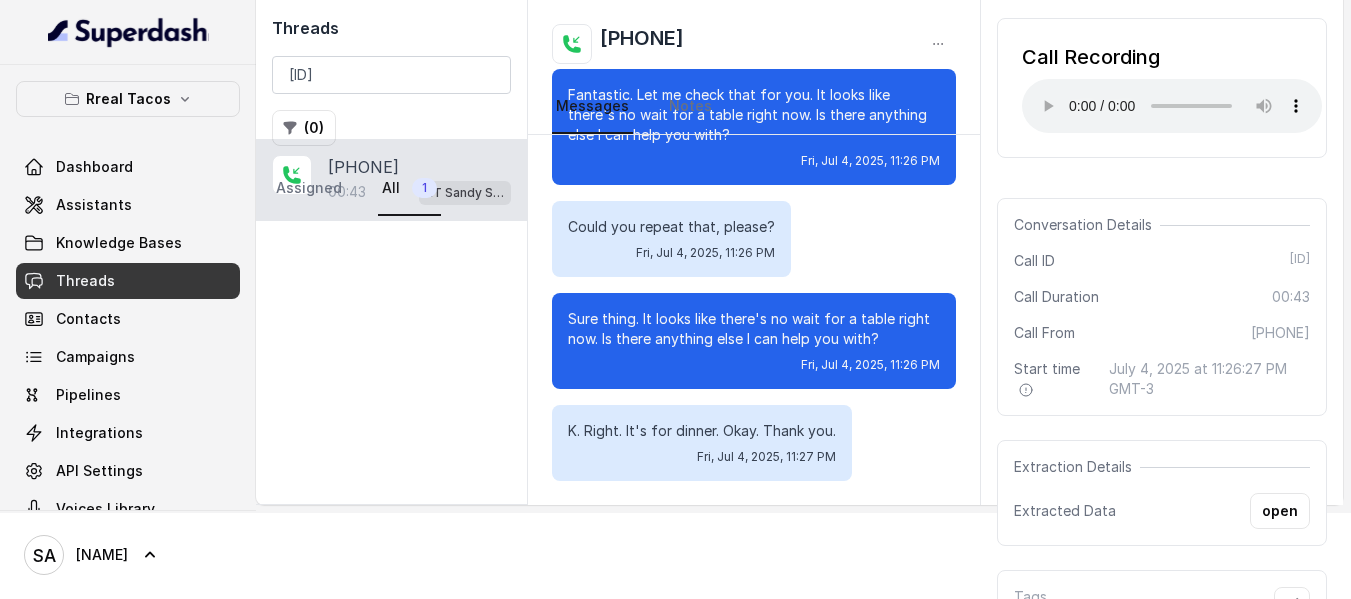 scroll, scrollTop: 0, scrollLeft: 0, axis: both 